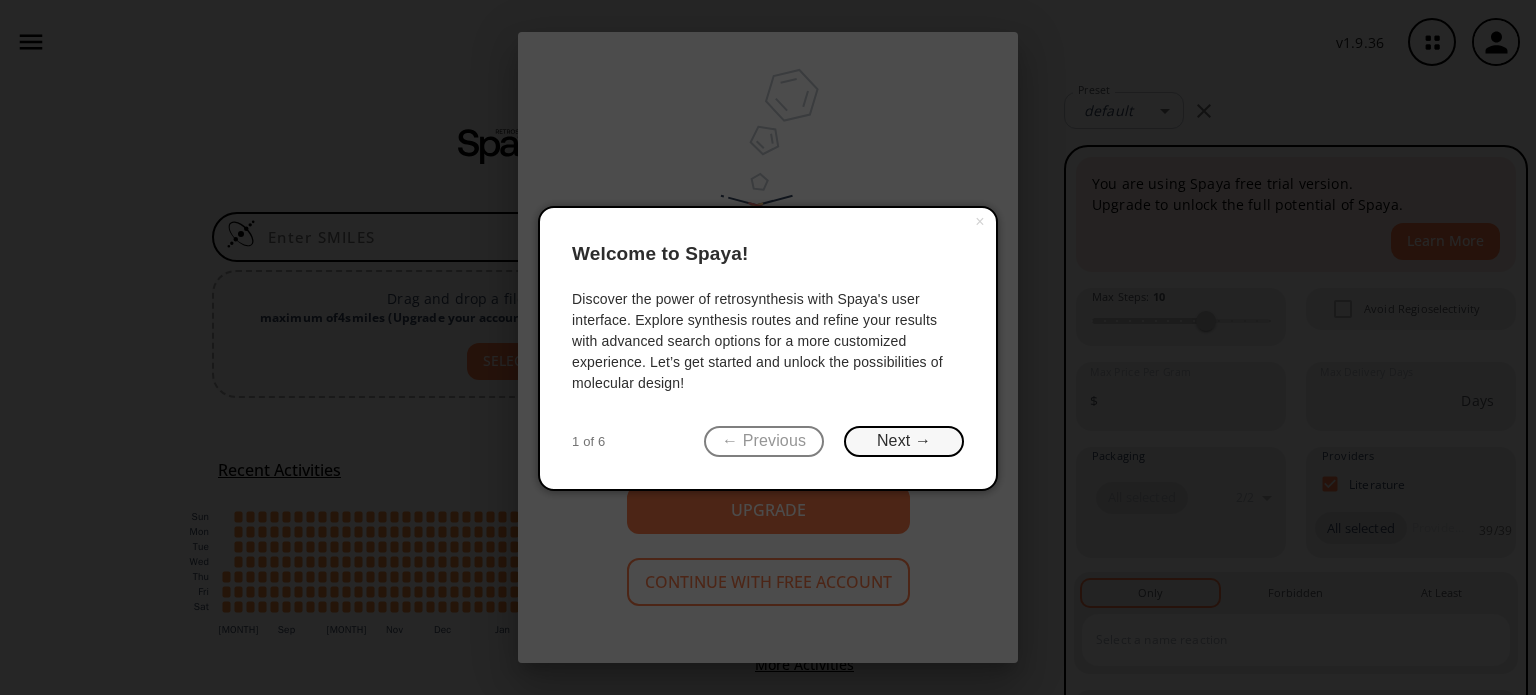 scroll, scrollTop: 0, scrollLeft: 0, axis: both 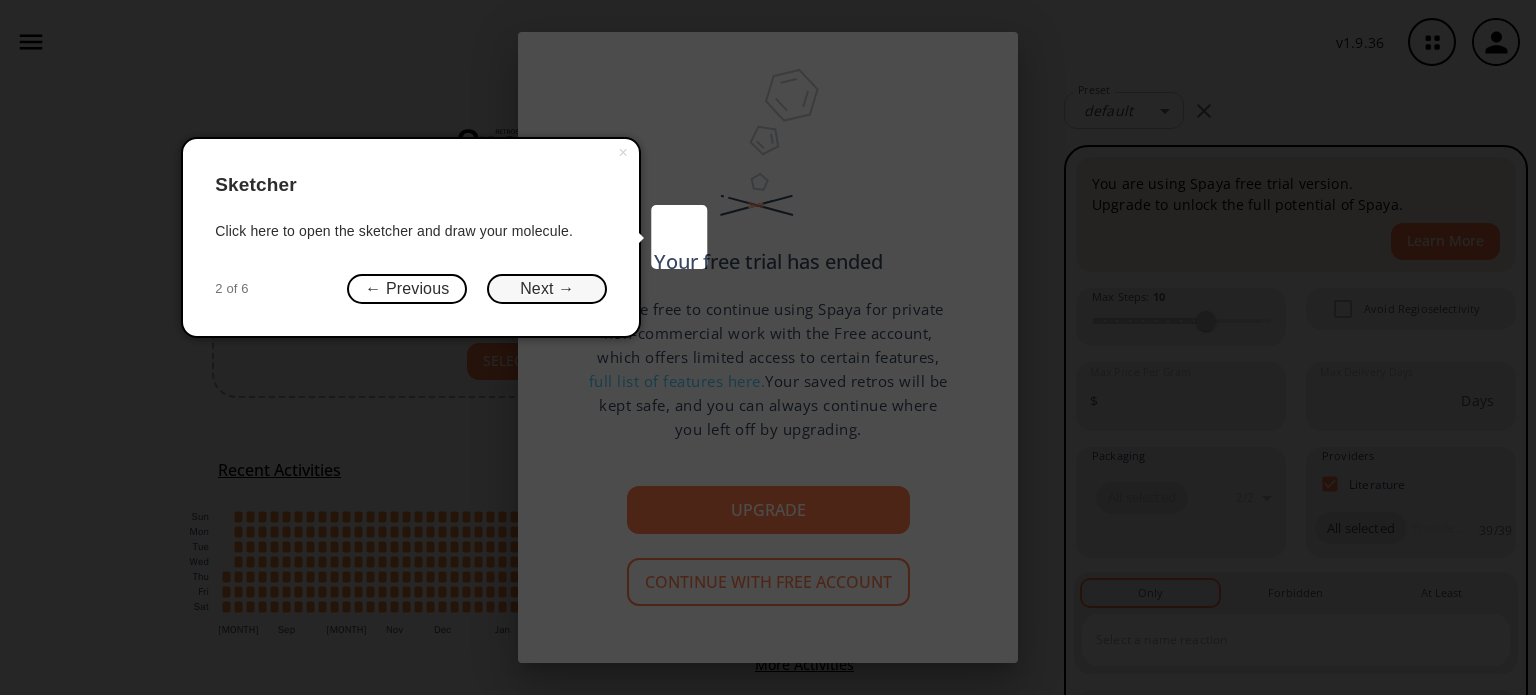 click on "Next →" at bounding box center [547, 289] 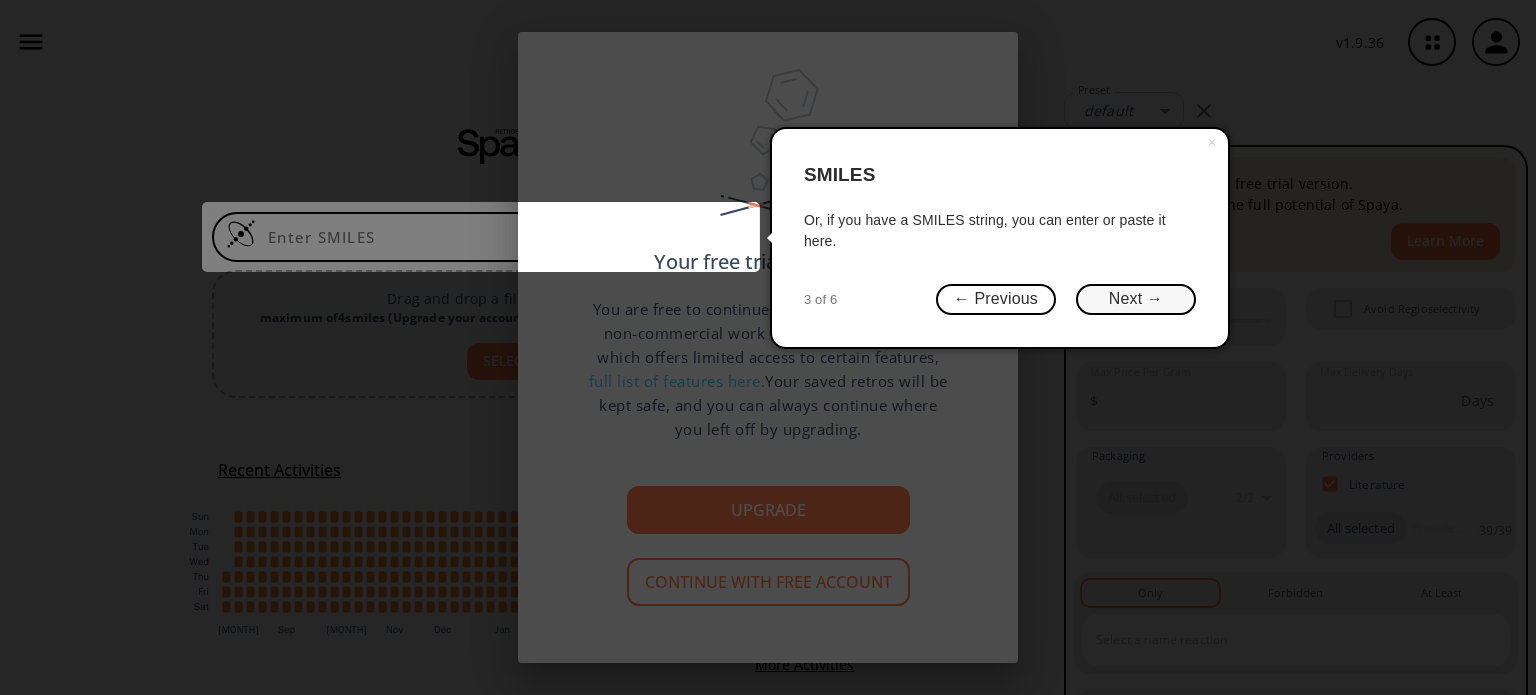 click on "Next →" at bounding box center [1136, 299] 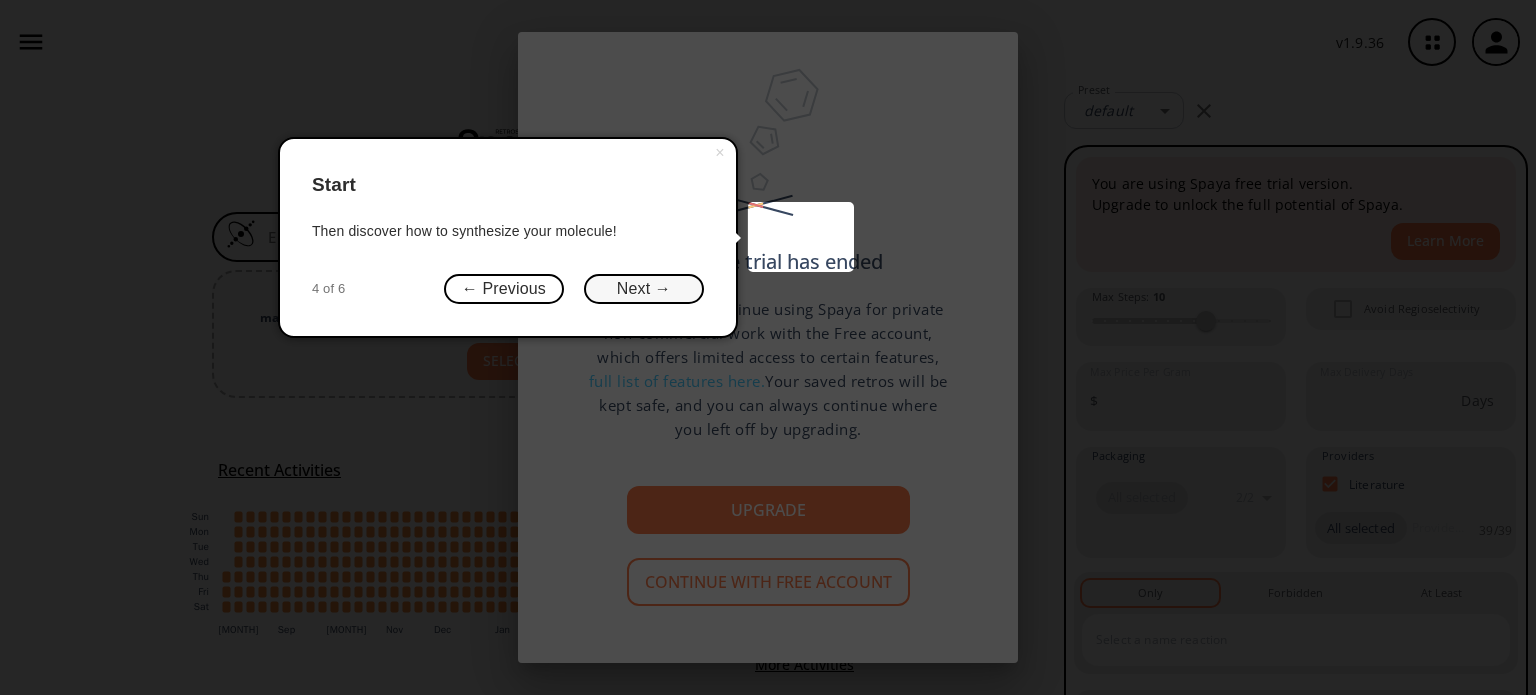 click on "Next →" at bounding box center (644, 289) 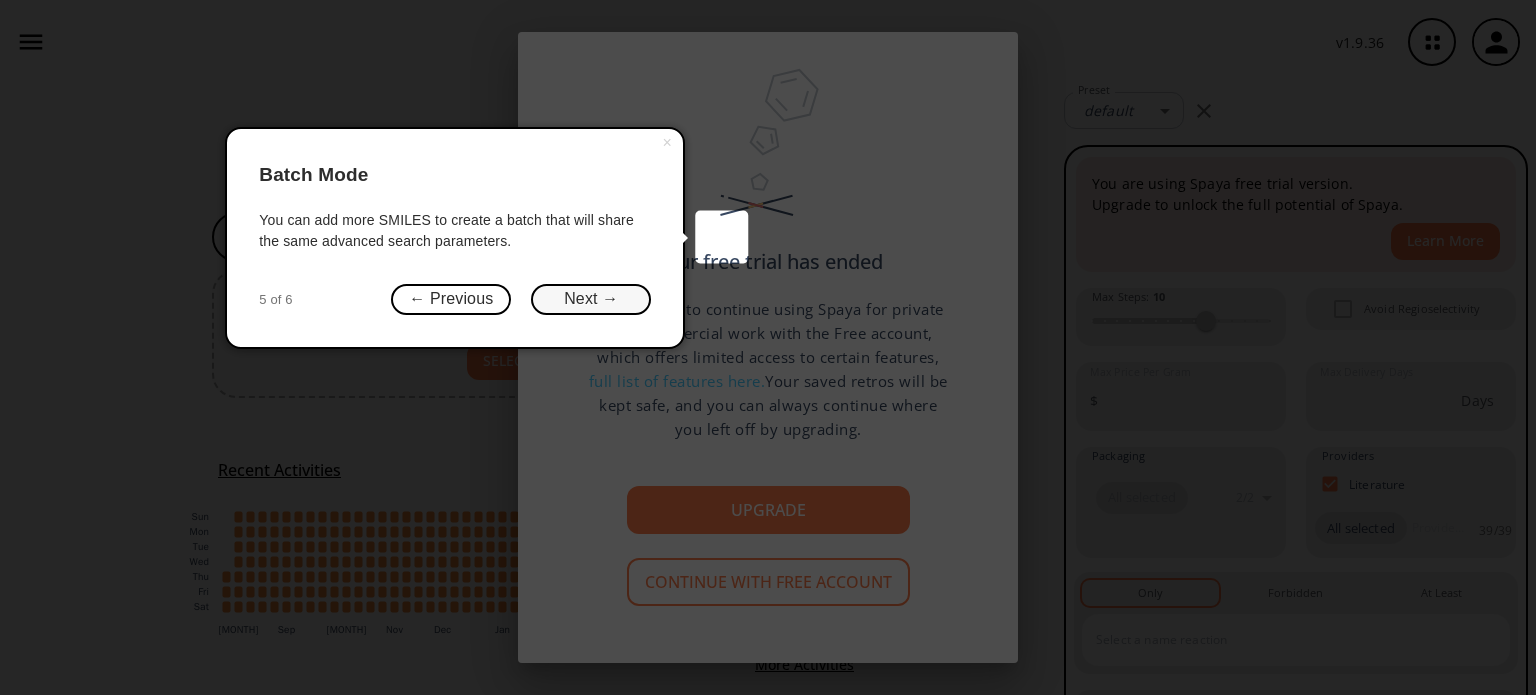 click on "Next →" at bounding box center [591, 299] 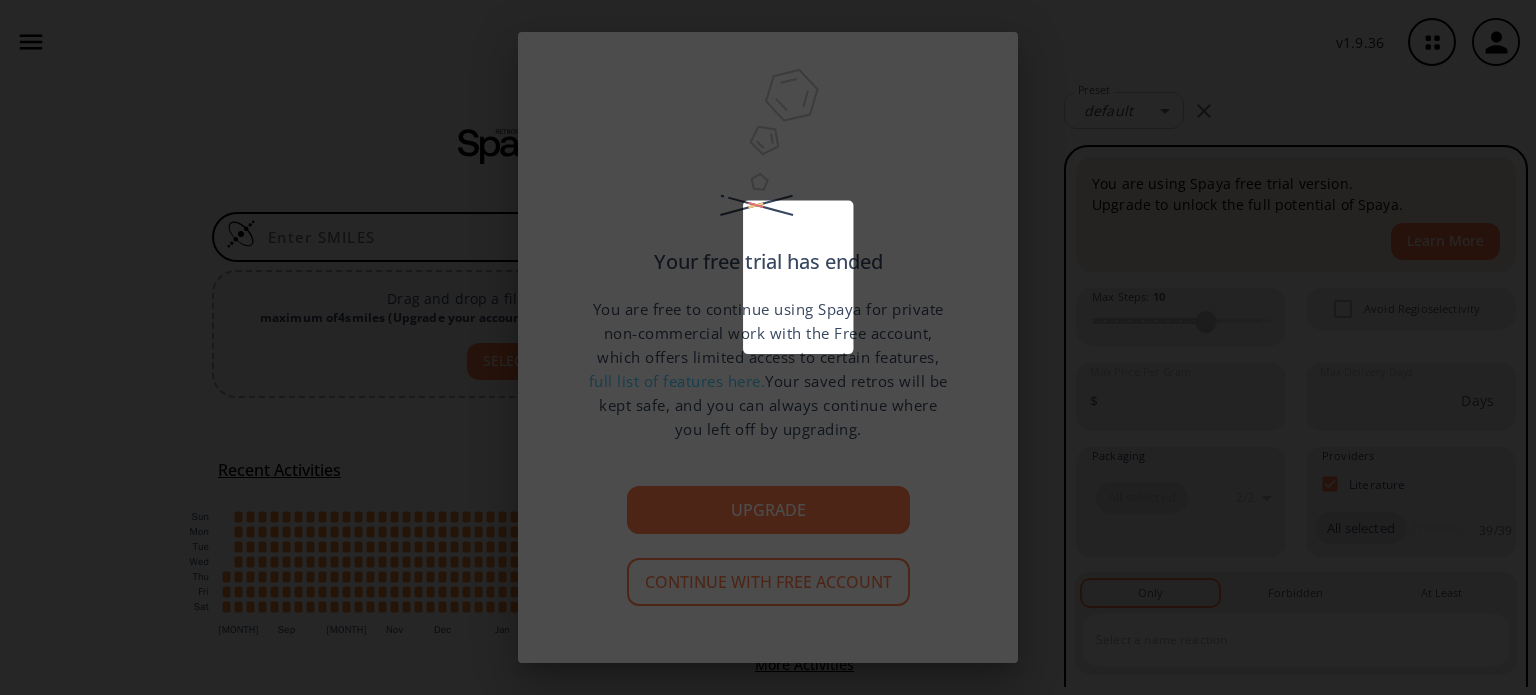 scroll, scrollTop: 0, scrollLeft: 0, axis: both 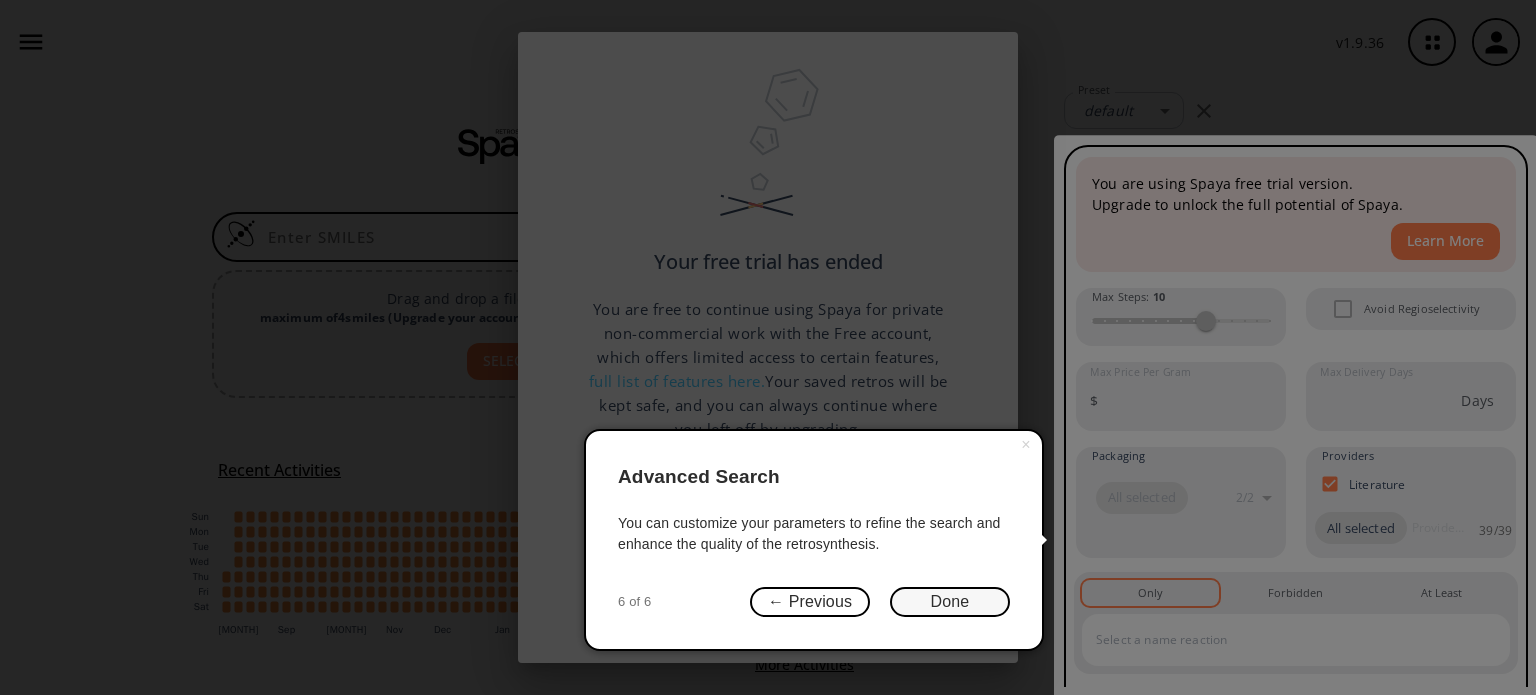 click on "Done" at bounding box center (950, 602) 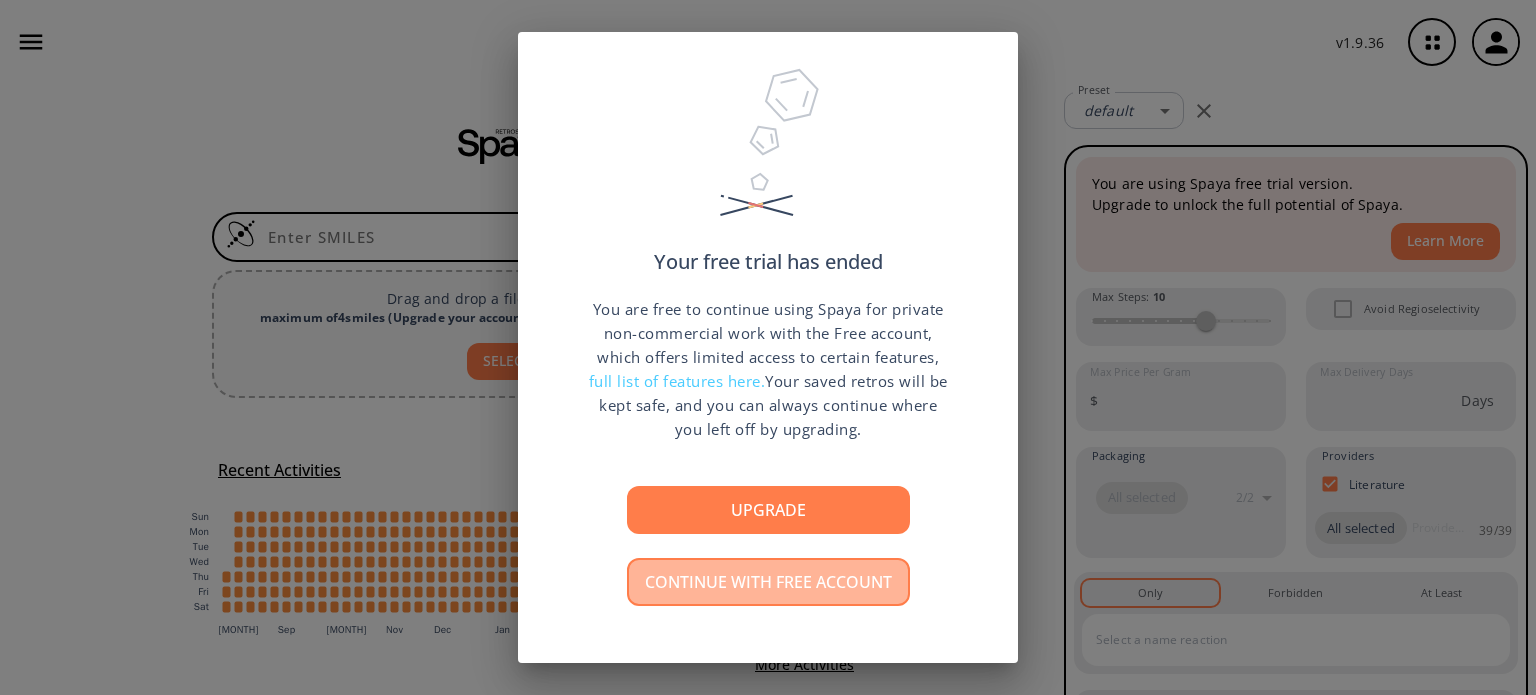 click on "Continue with free account" at bounding box center (768, 582) 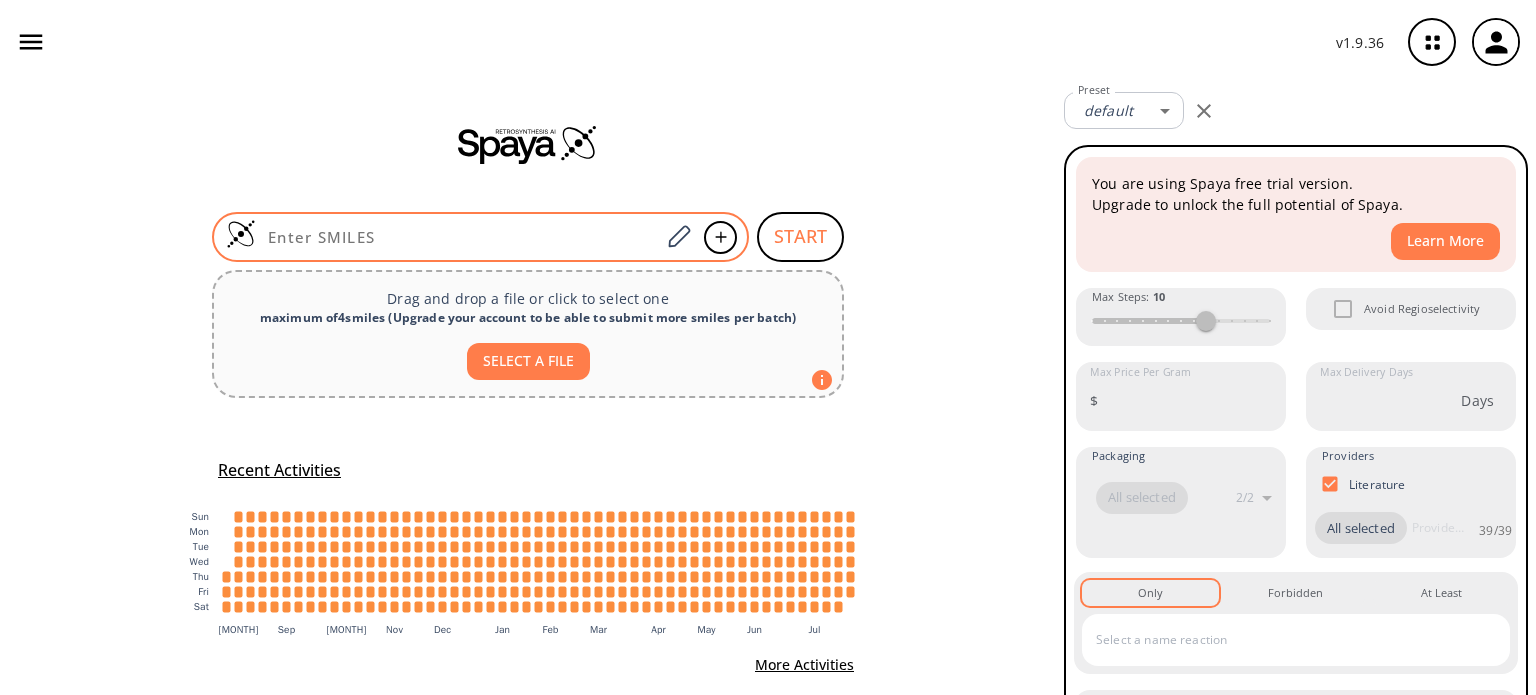 click at bounding box center [458, 237] 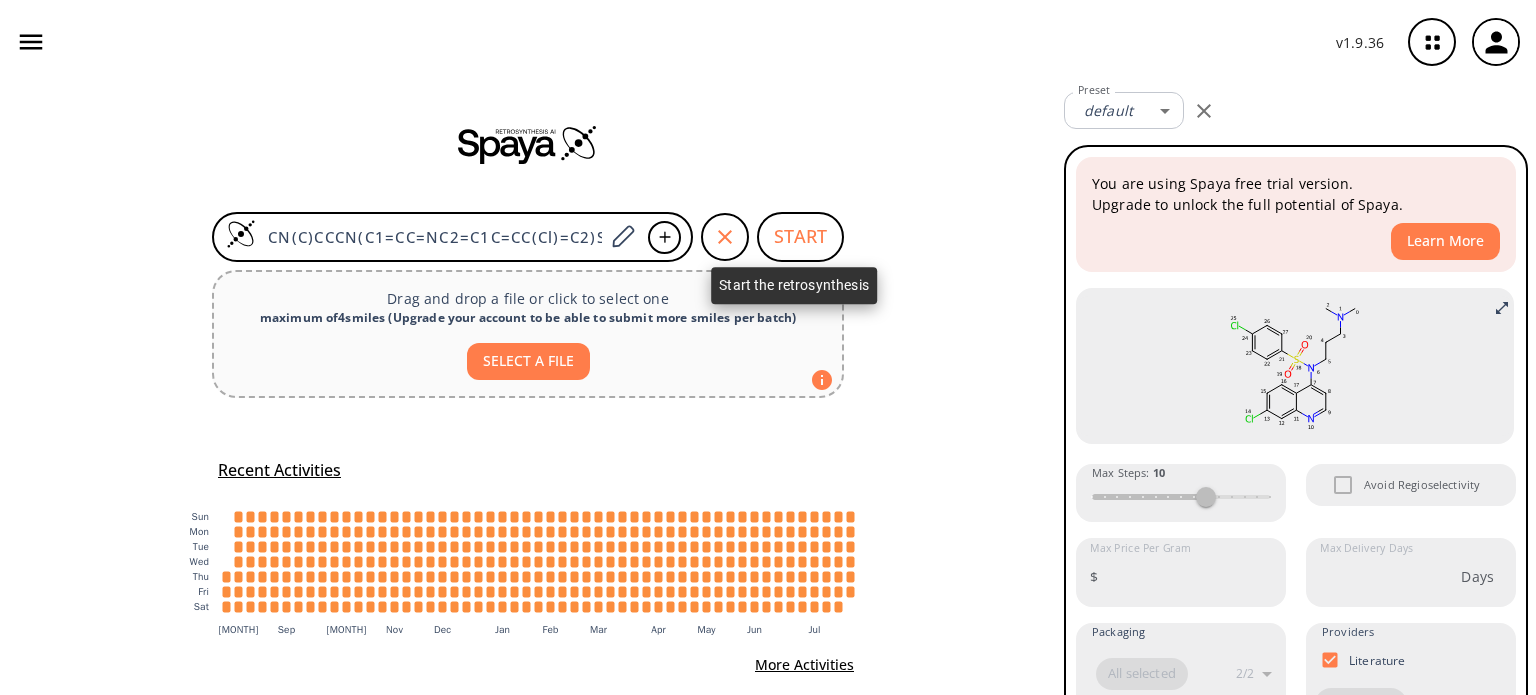 click on "START" at bounding box center [800, 237] 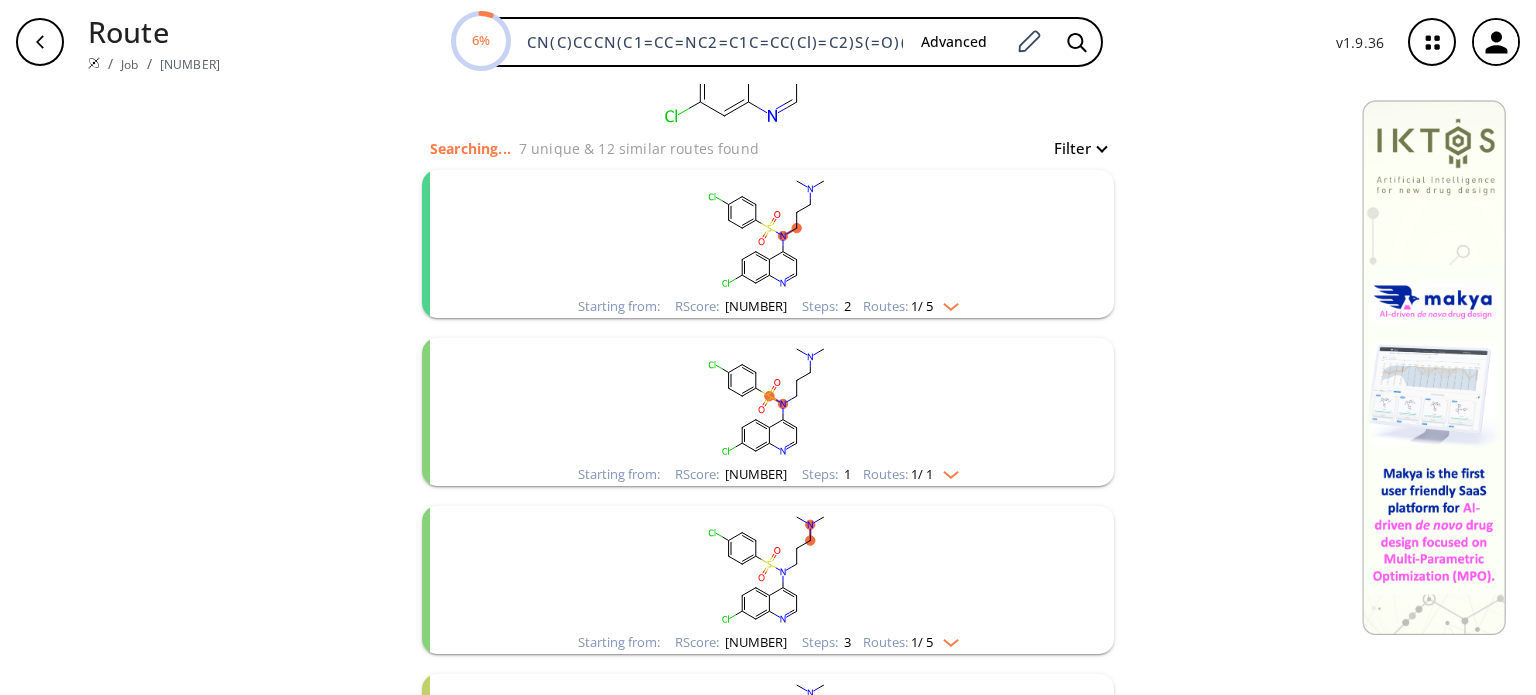 scroll, scrollTop: 200, scrollLeft: 0, axis: vertical 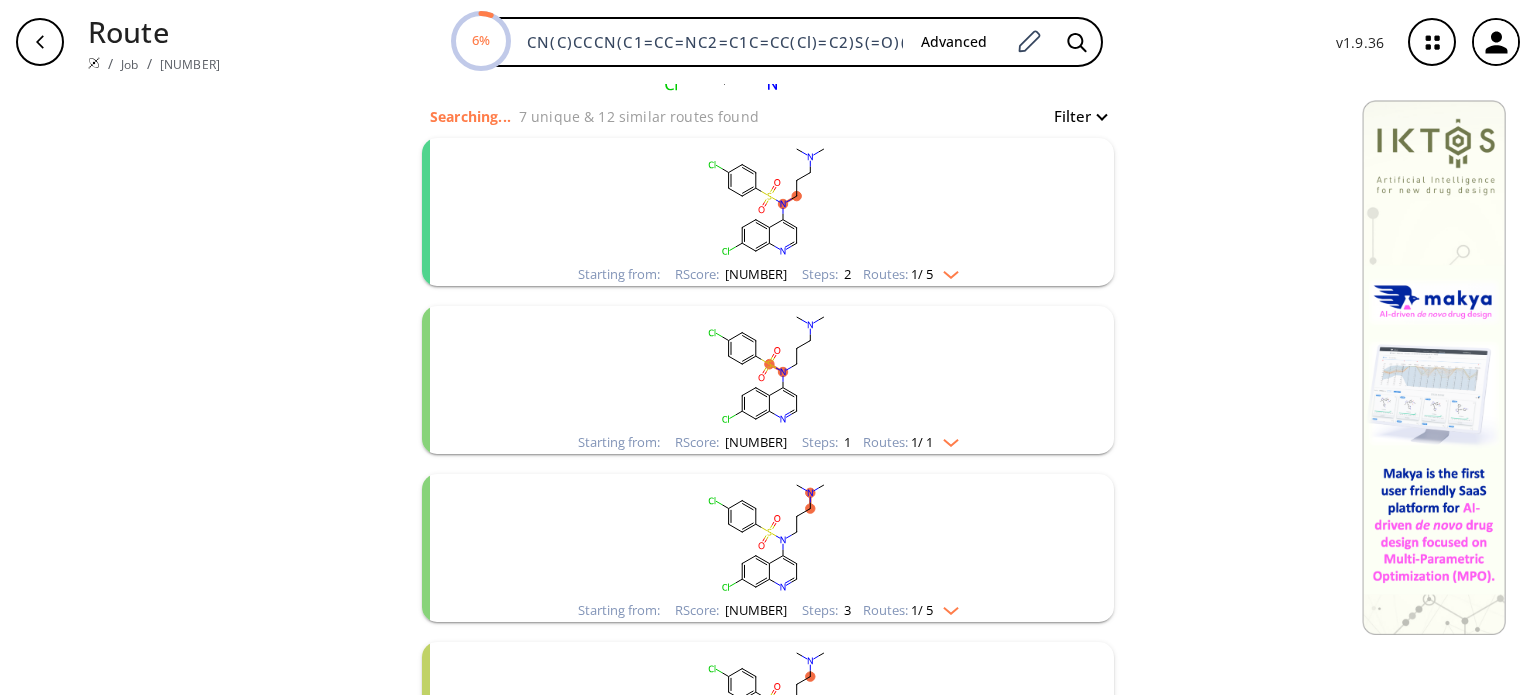 click at bounding box center (946, 271) 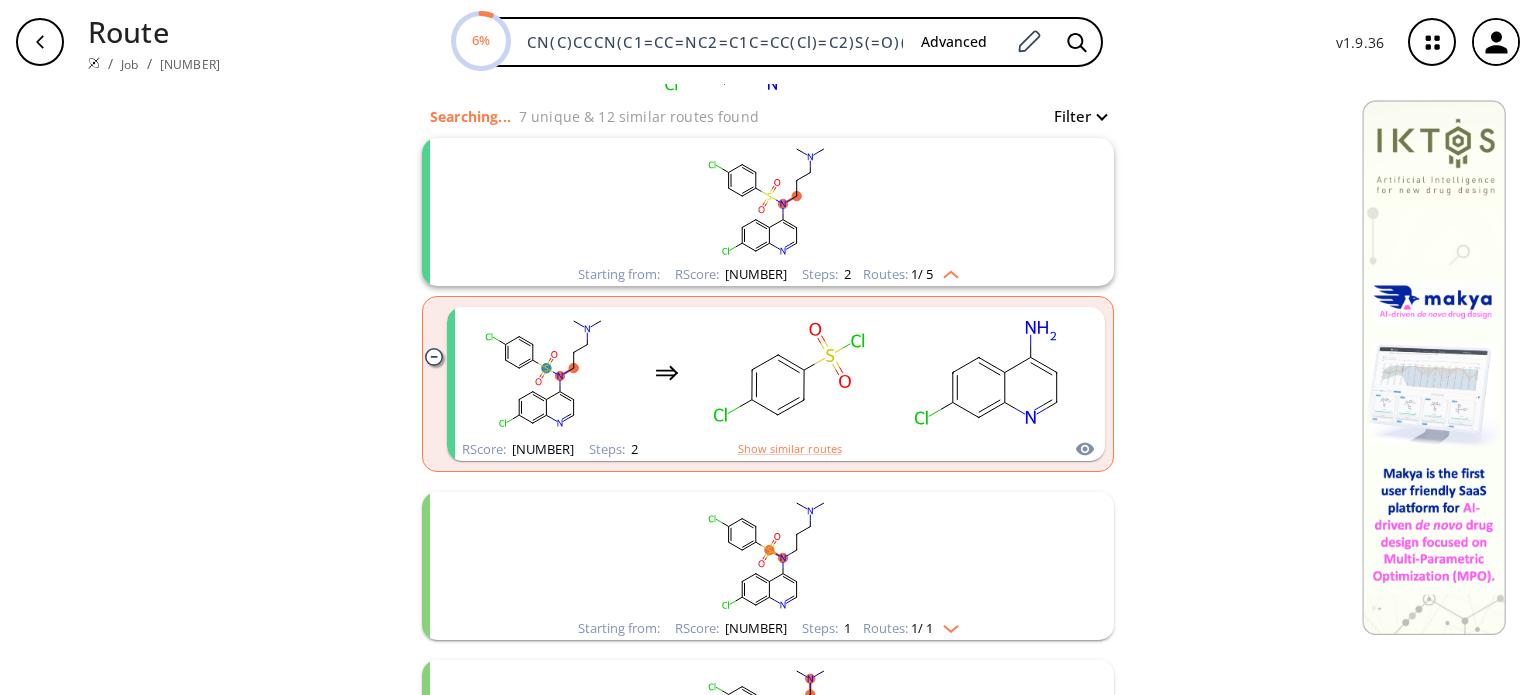 click at bounding box center [946, 271] 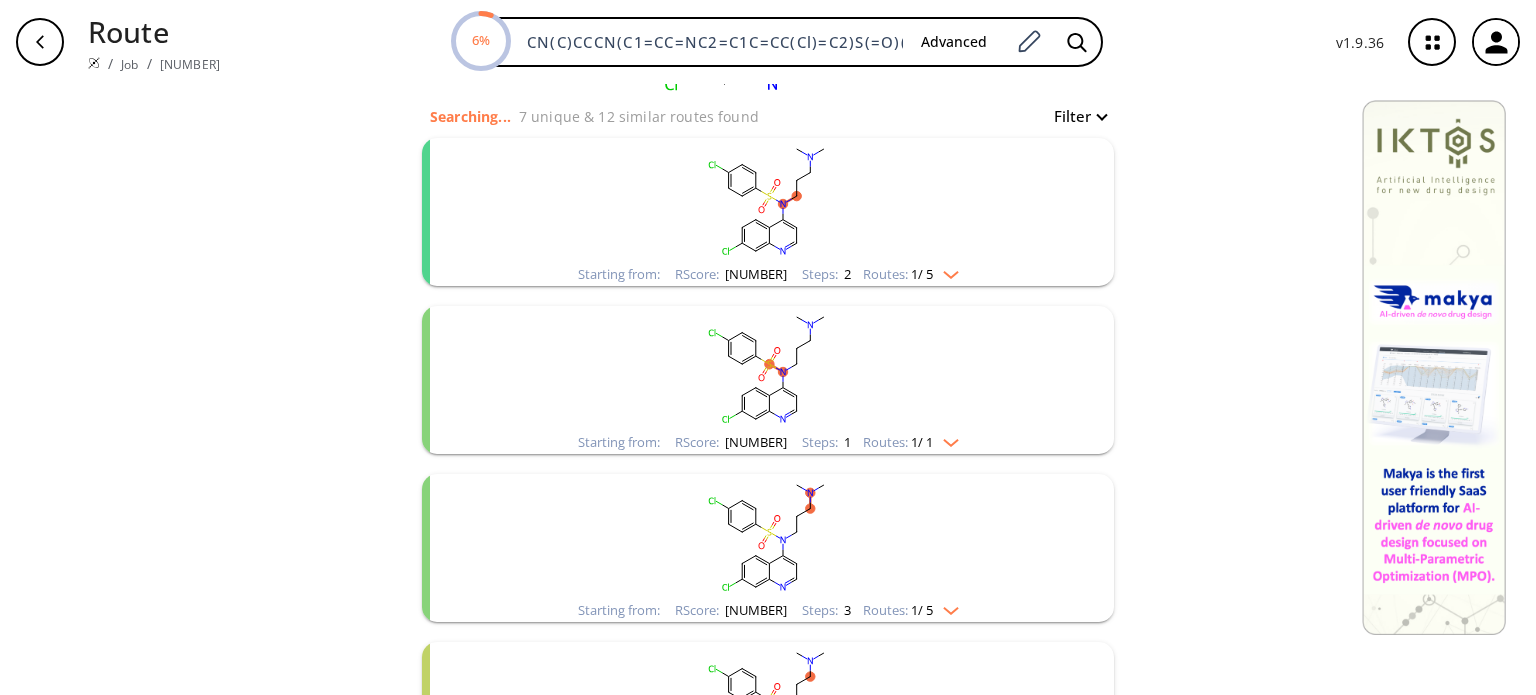 click at bounding box center (946, 439) 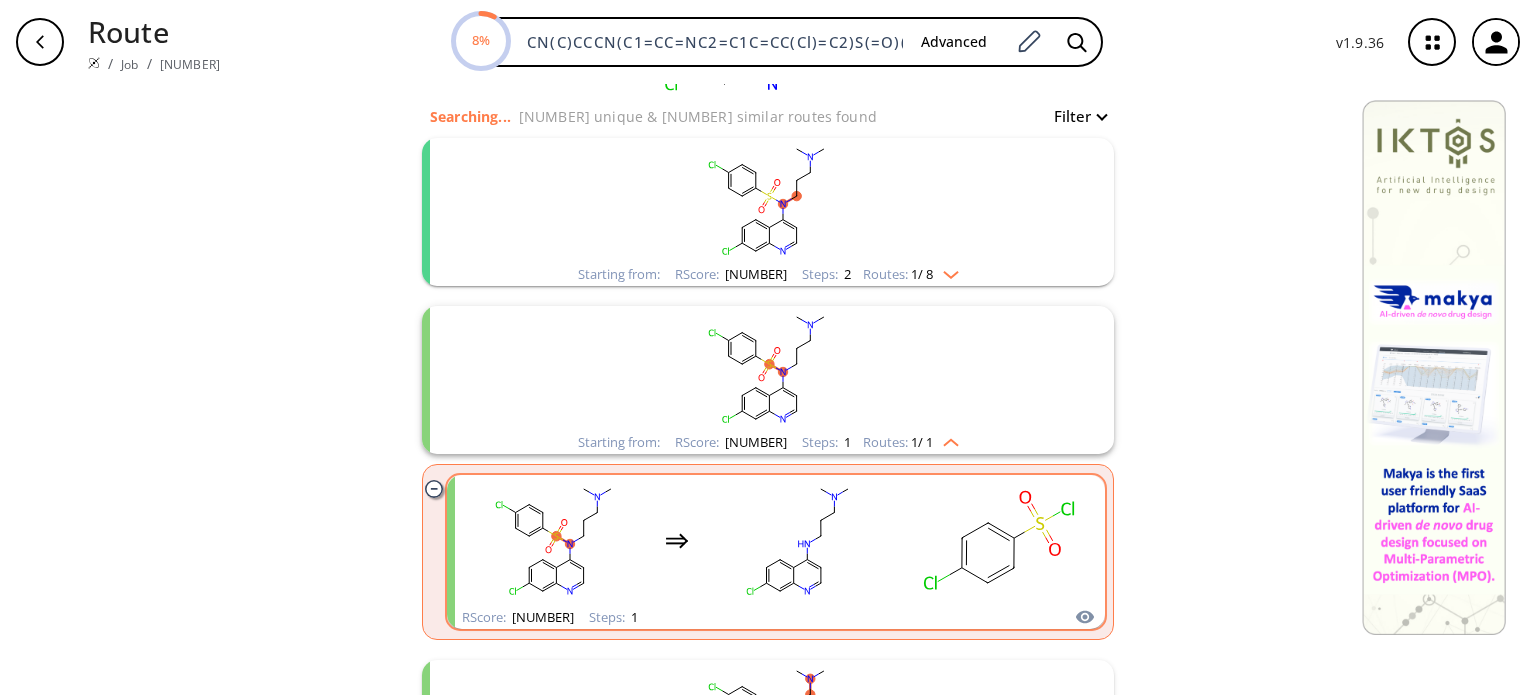 click 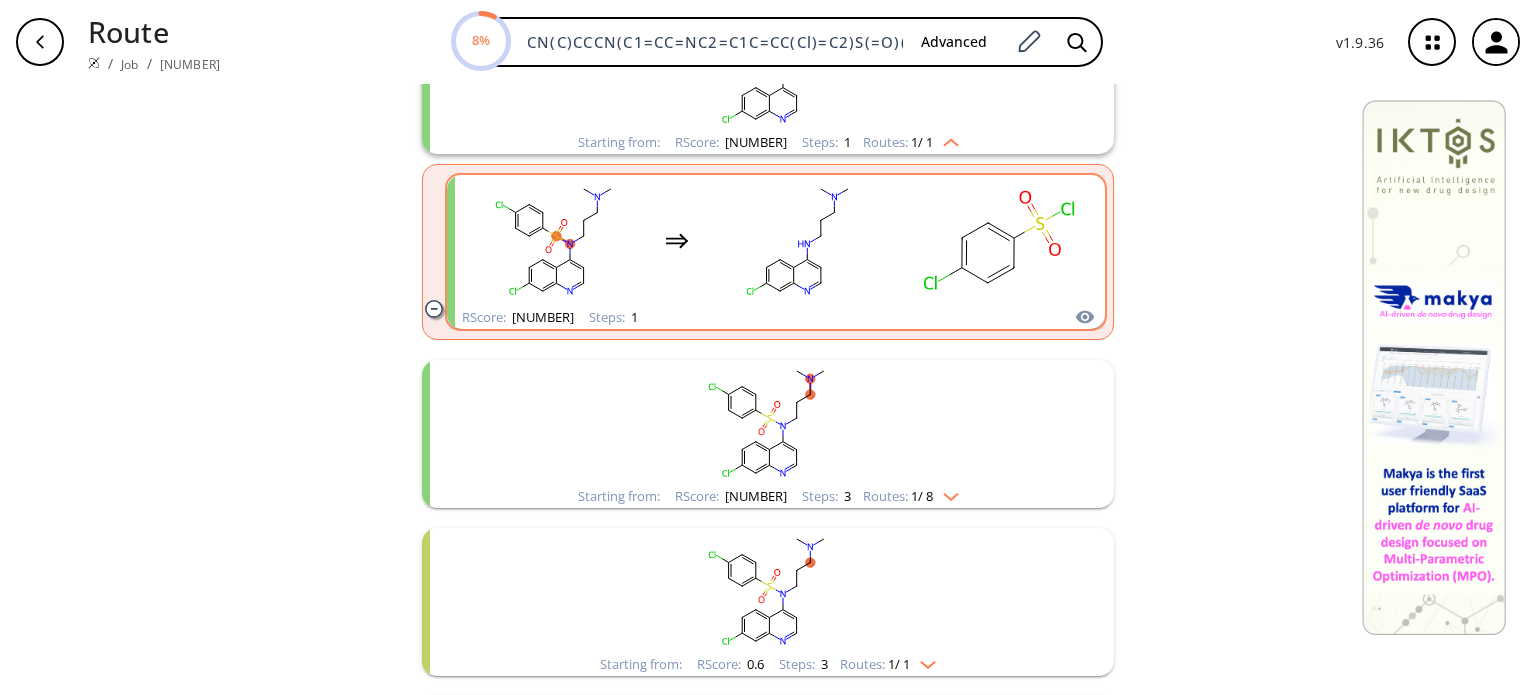 scroll, scrollTop: 0, scrollLeft: 0, axis: both 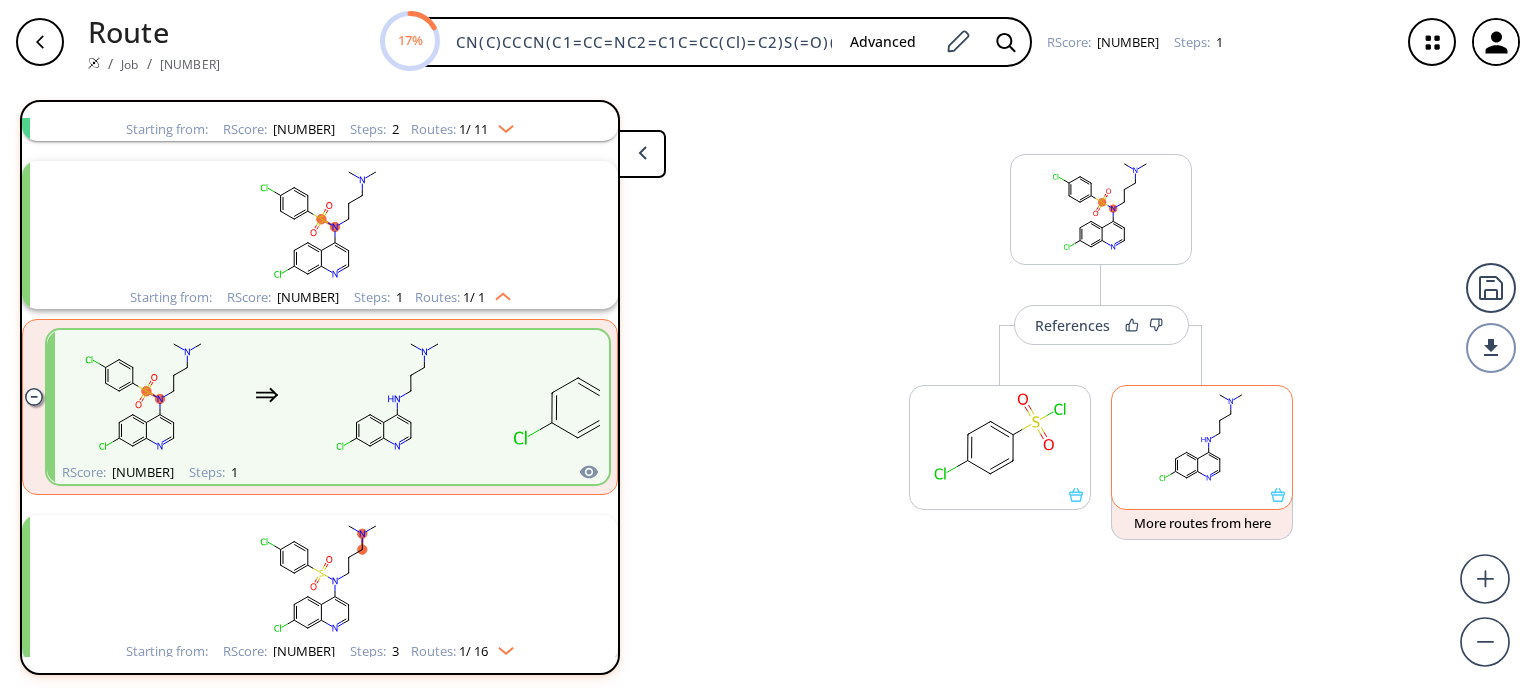 click 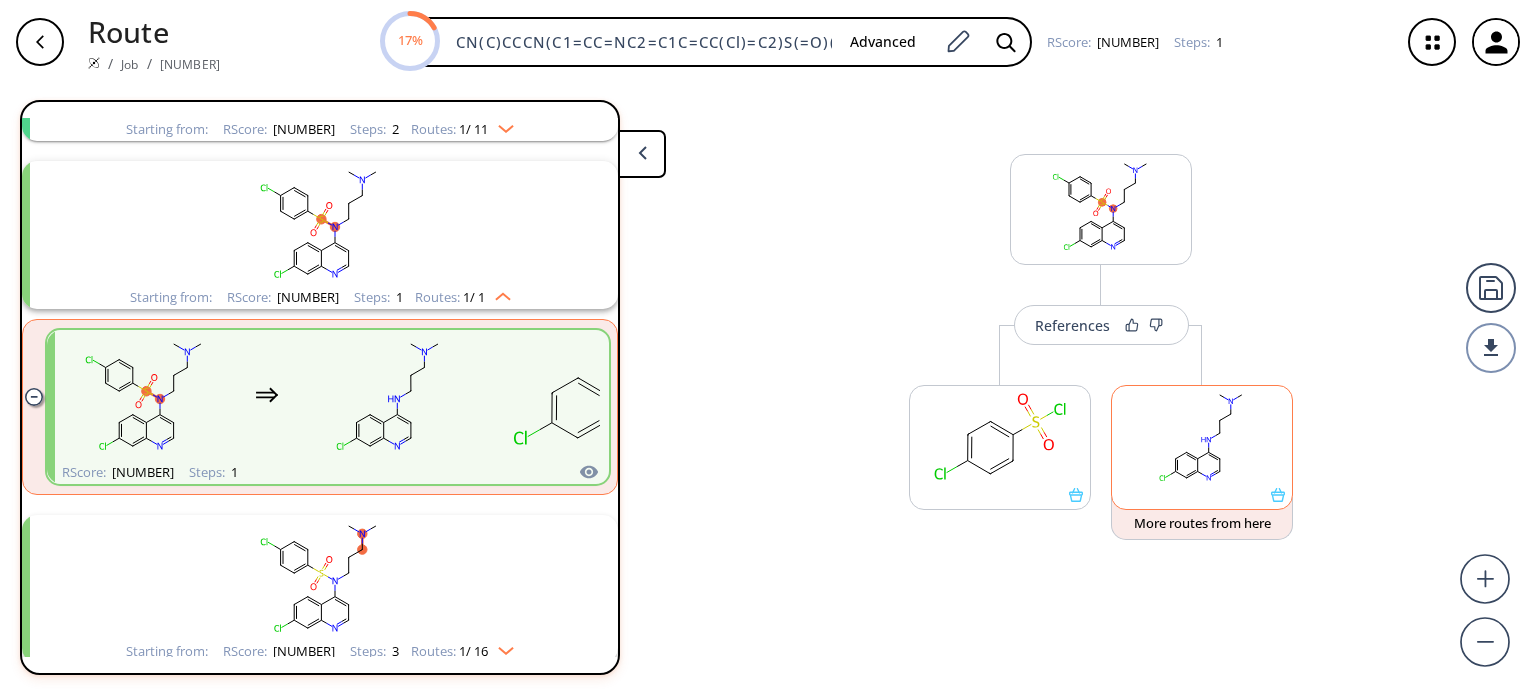 scroll, scrollTop: 0, scrollLeft: 0, axis: both 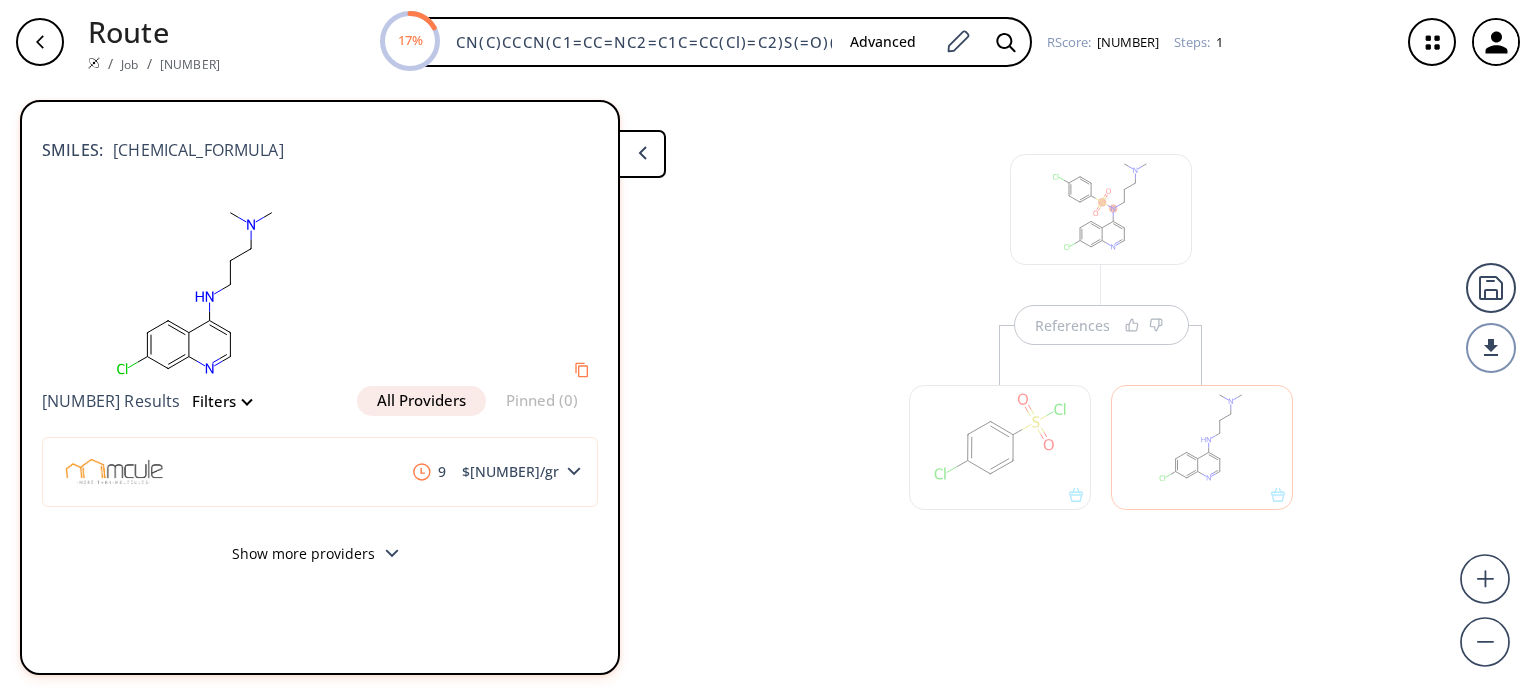 click at bounding box center (642, 154) 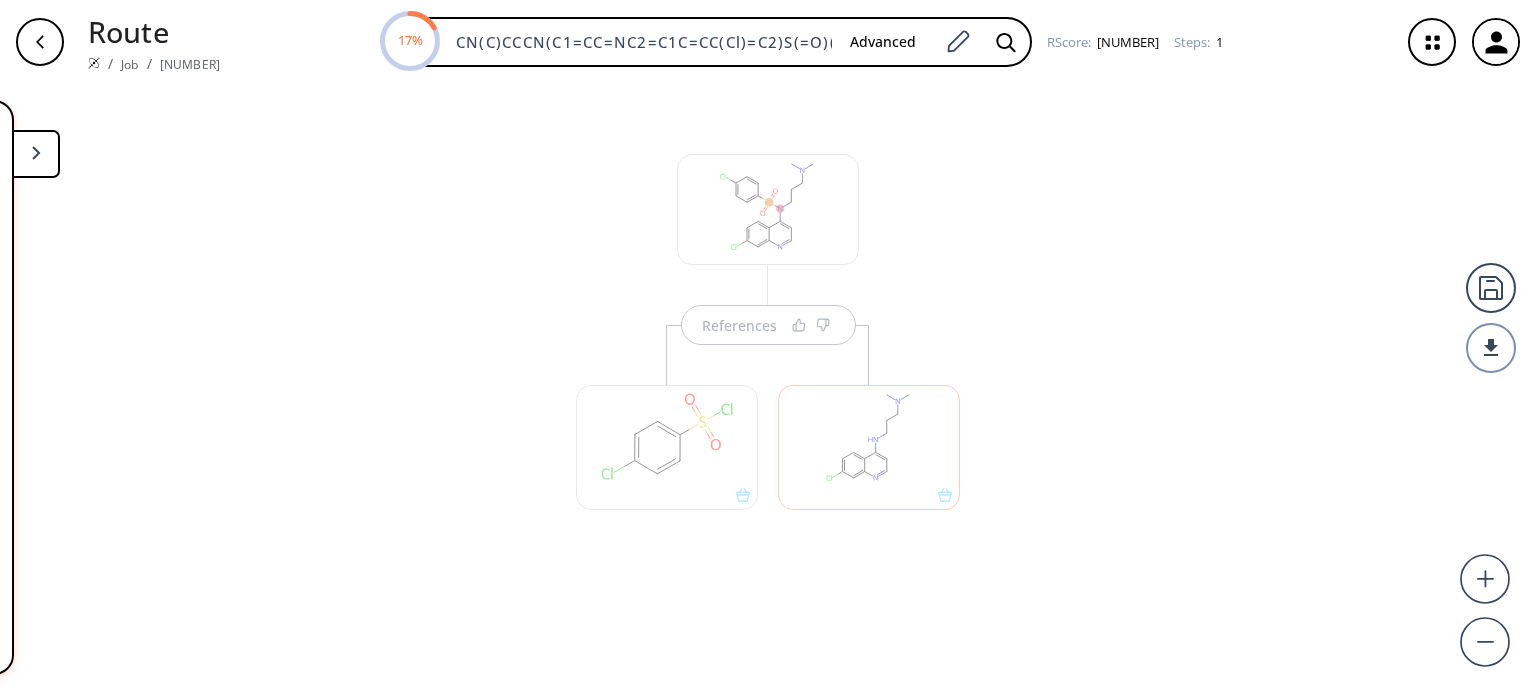 click on "References" at bounding box center (768, 381) 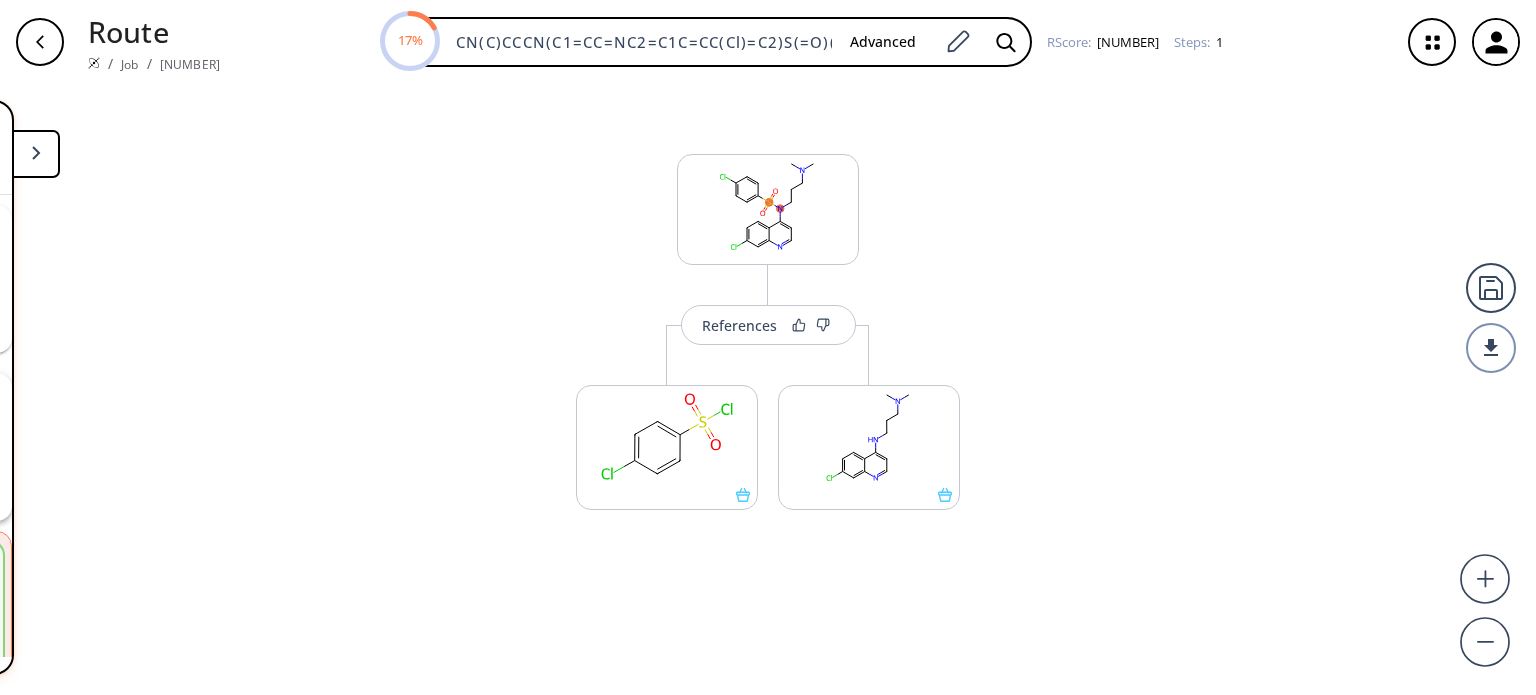 scroll, scrollTop: 212, scrollLeft: 0, axis: vertical 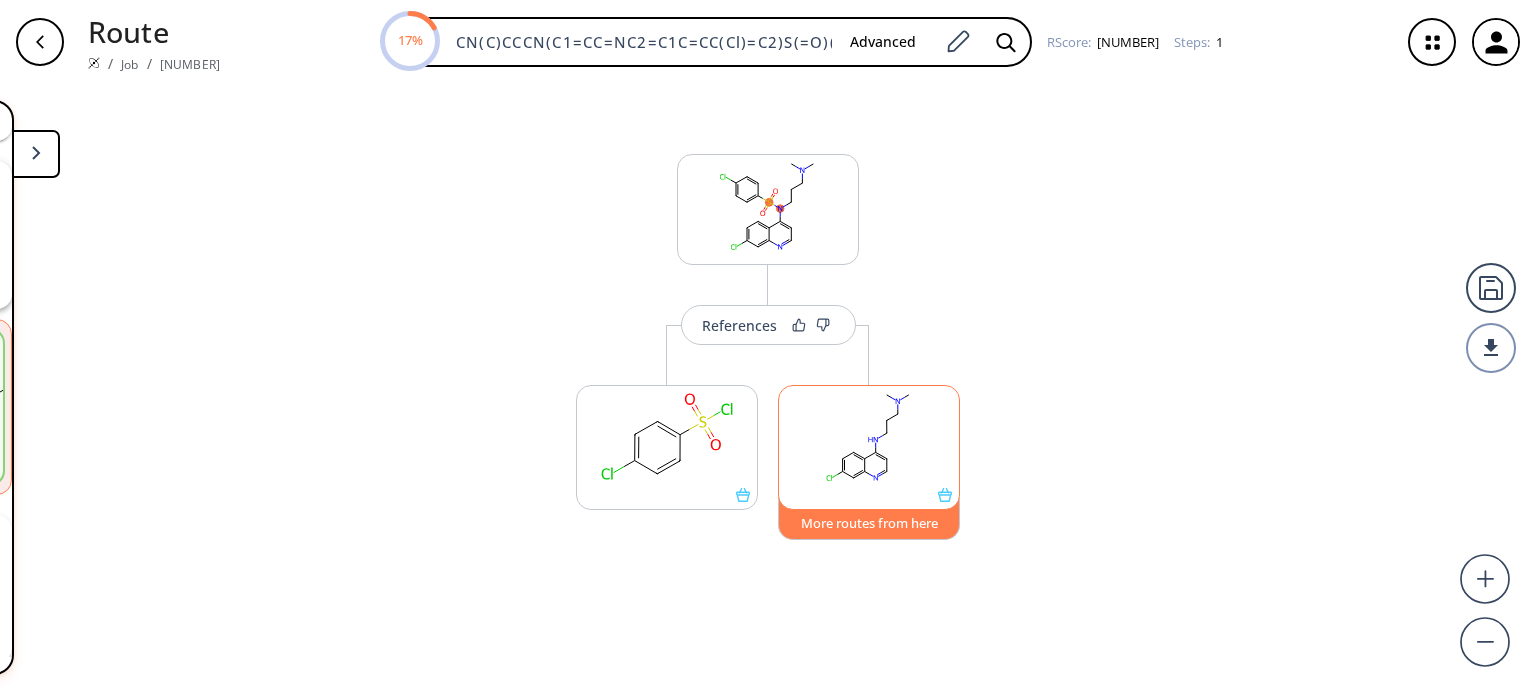 click on "More routes from here" at bounding box center [869, 518] 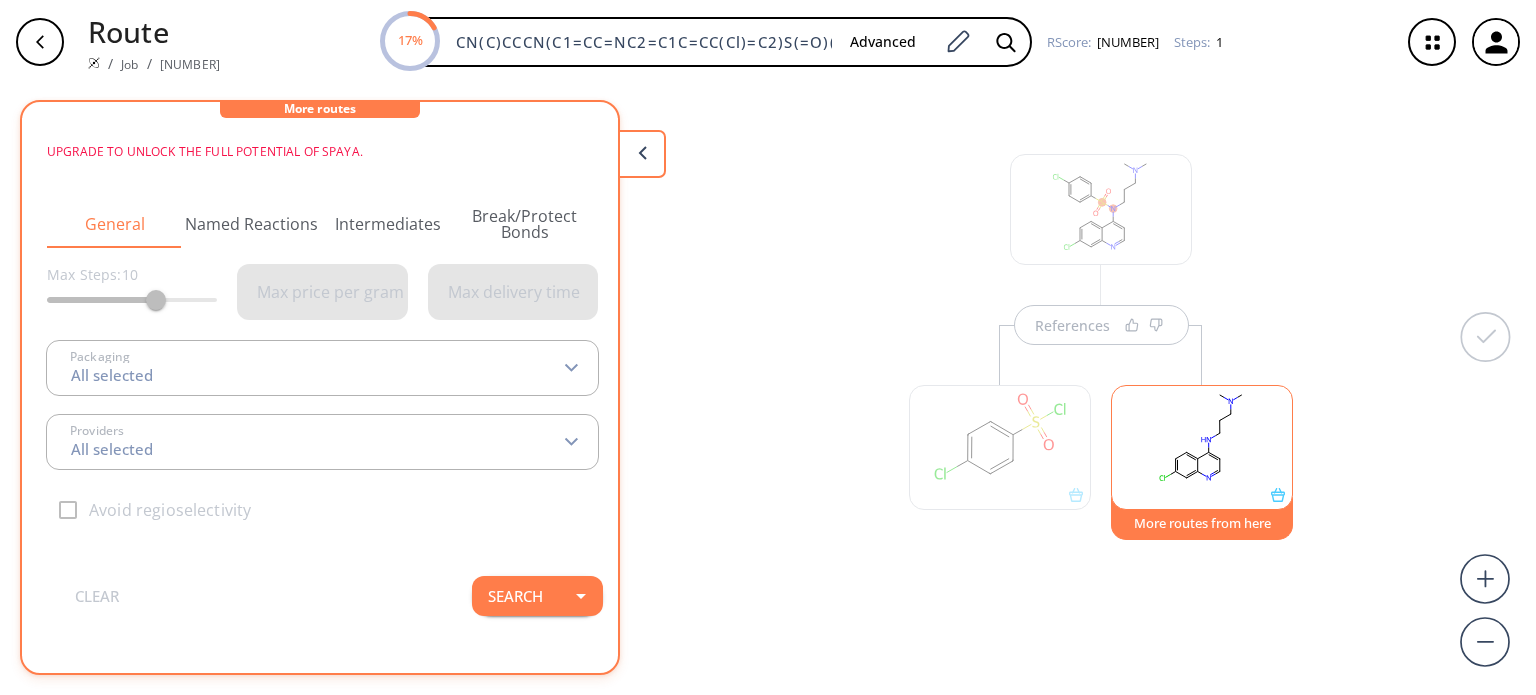 scroll, scrollTop: 0, scrollLeft: 0, axis: both 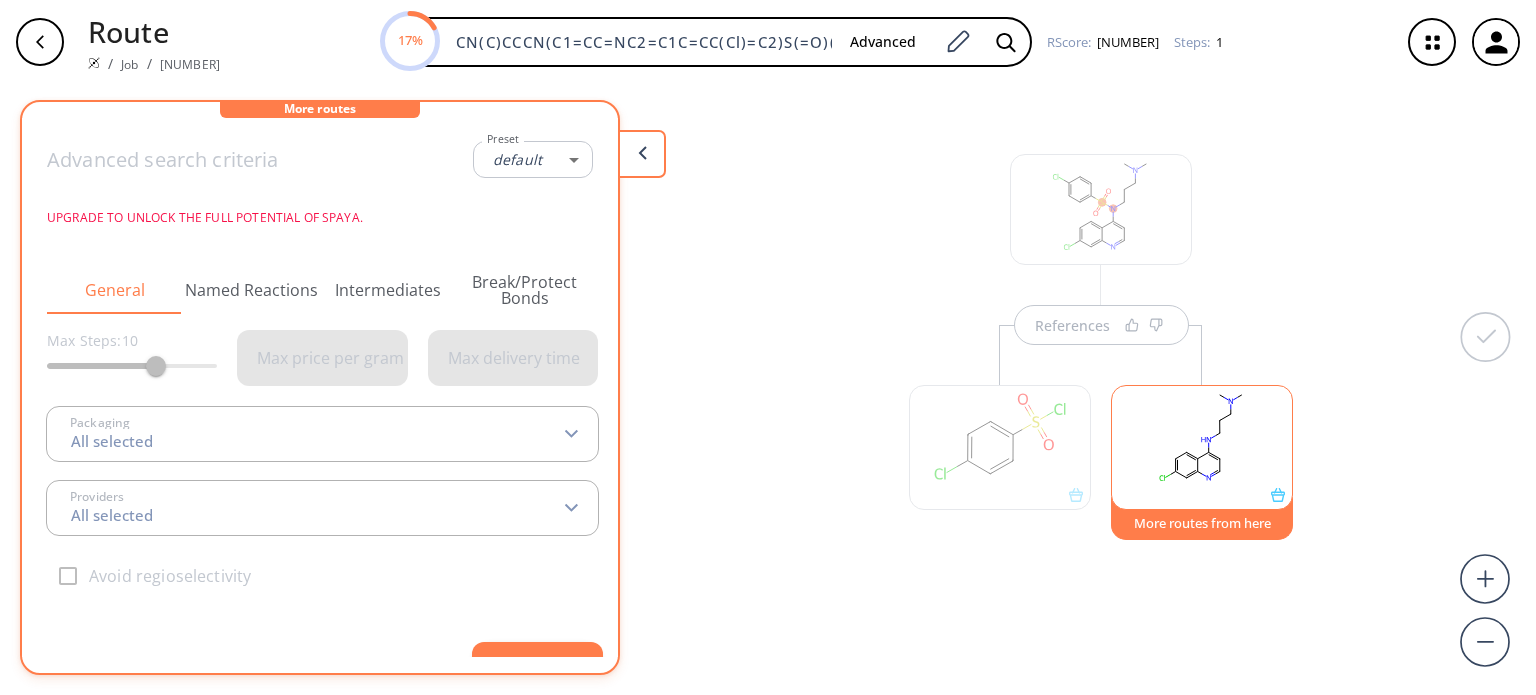 type on "-1" 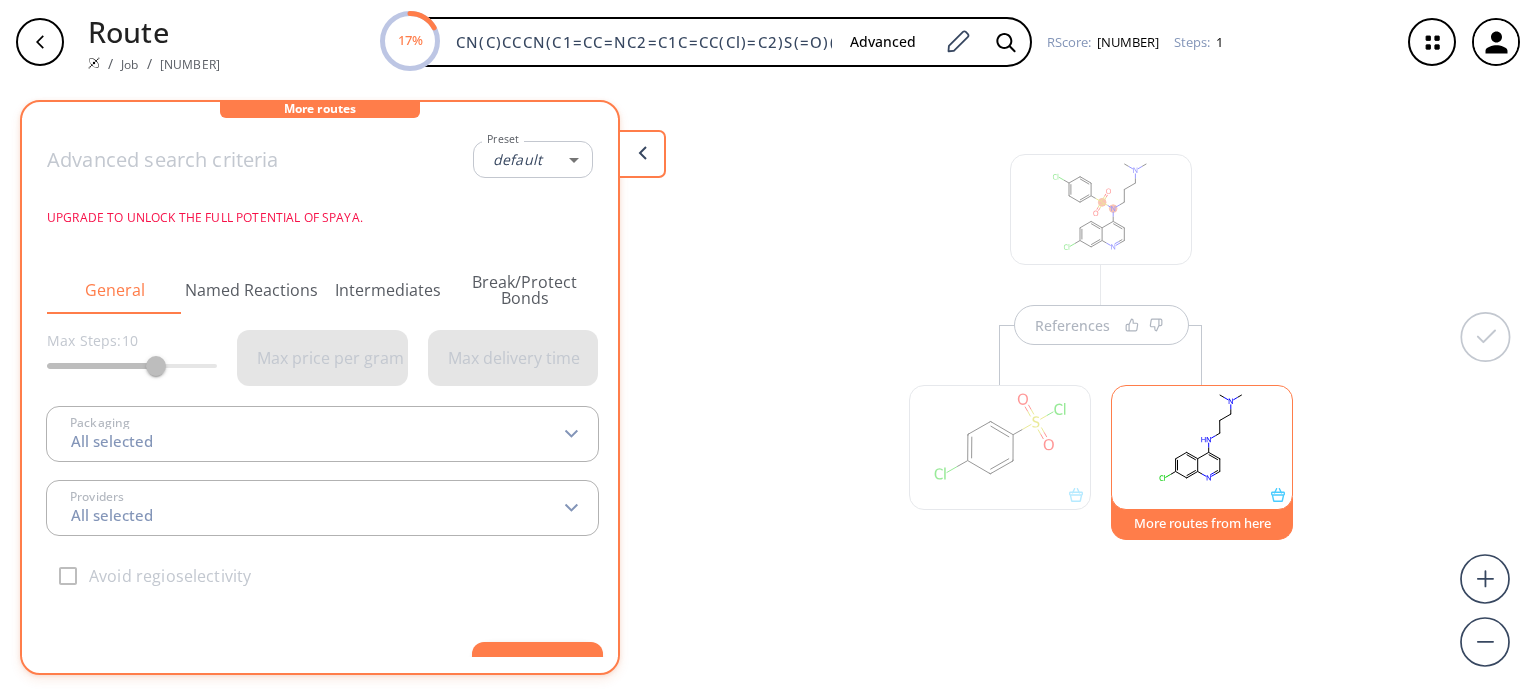 type on "2 selected" 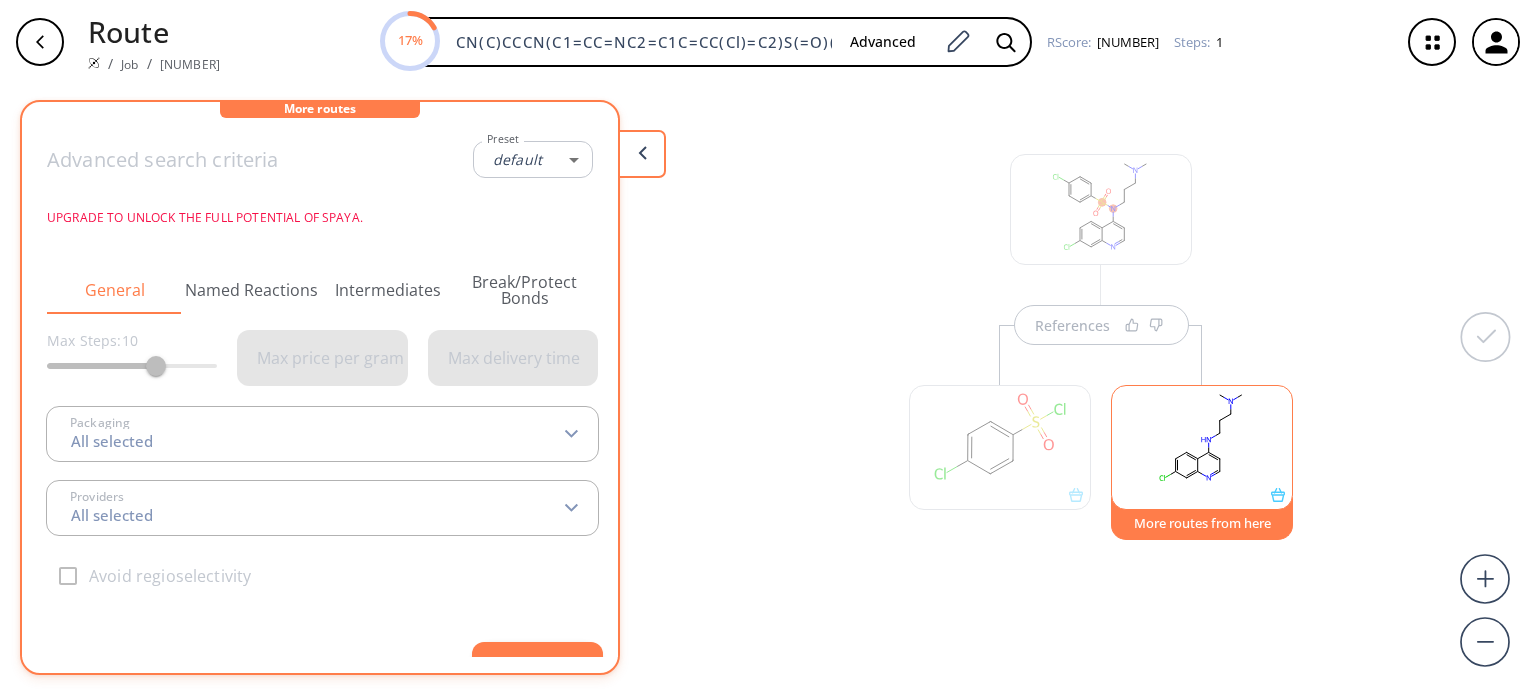 type on "40 selected" 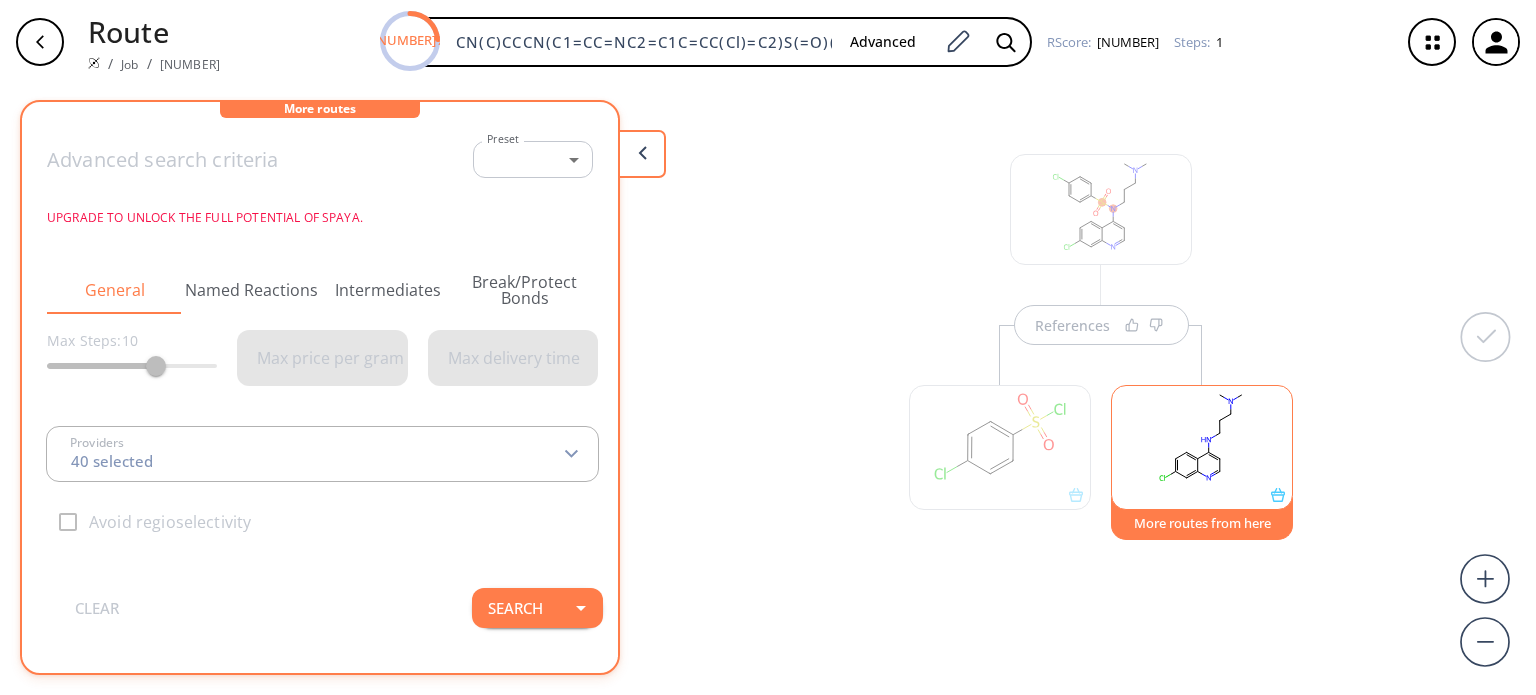 type on "All selected" 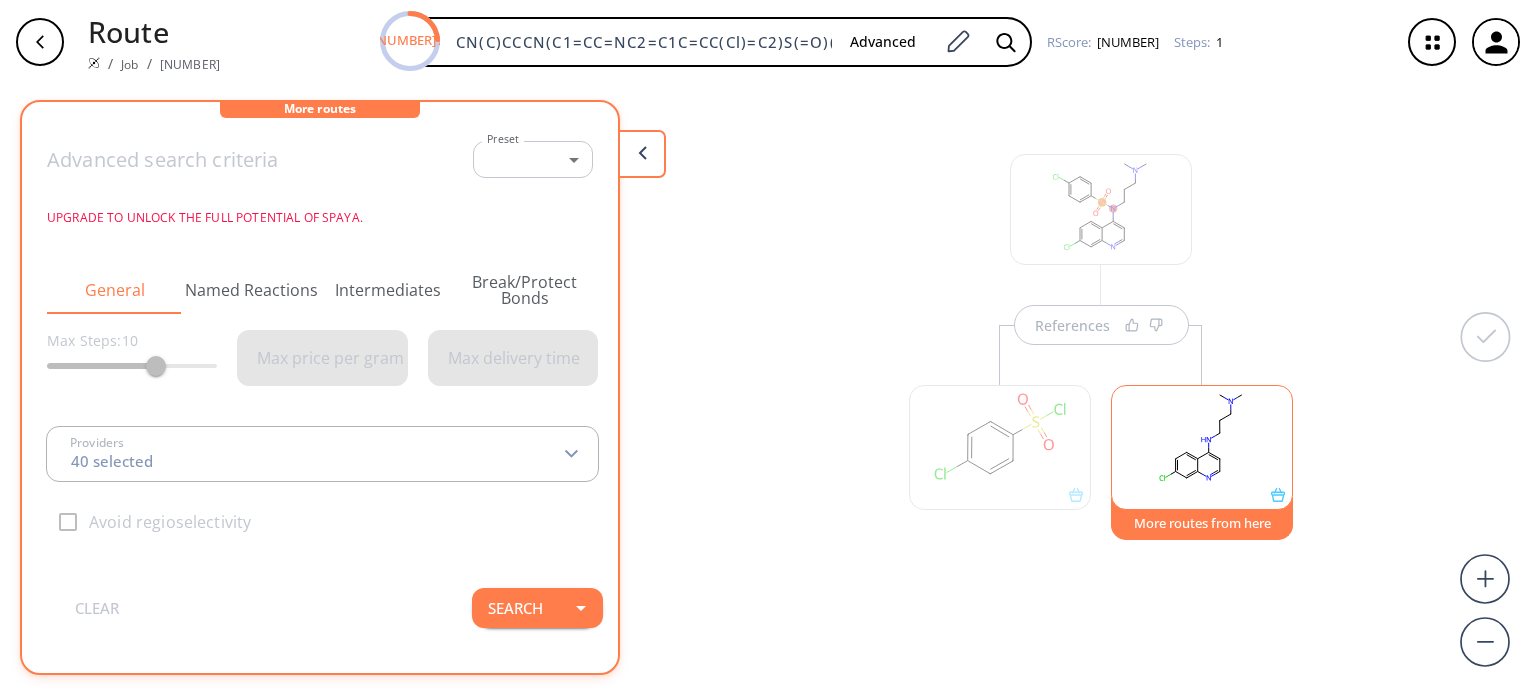 type on "All selected" 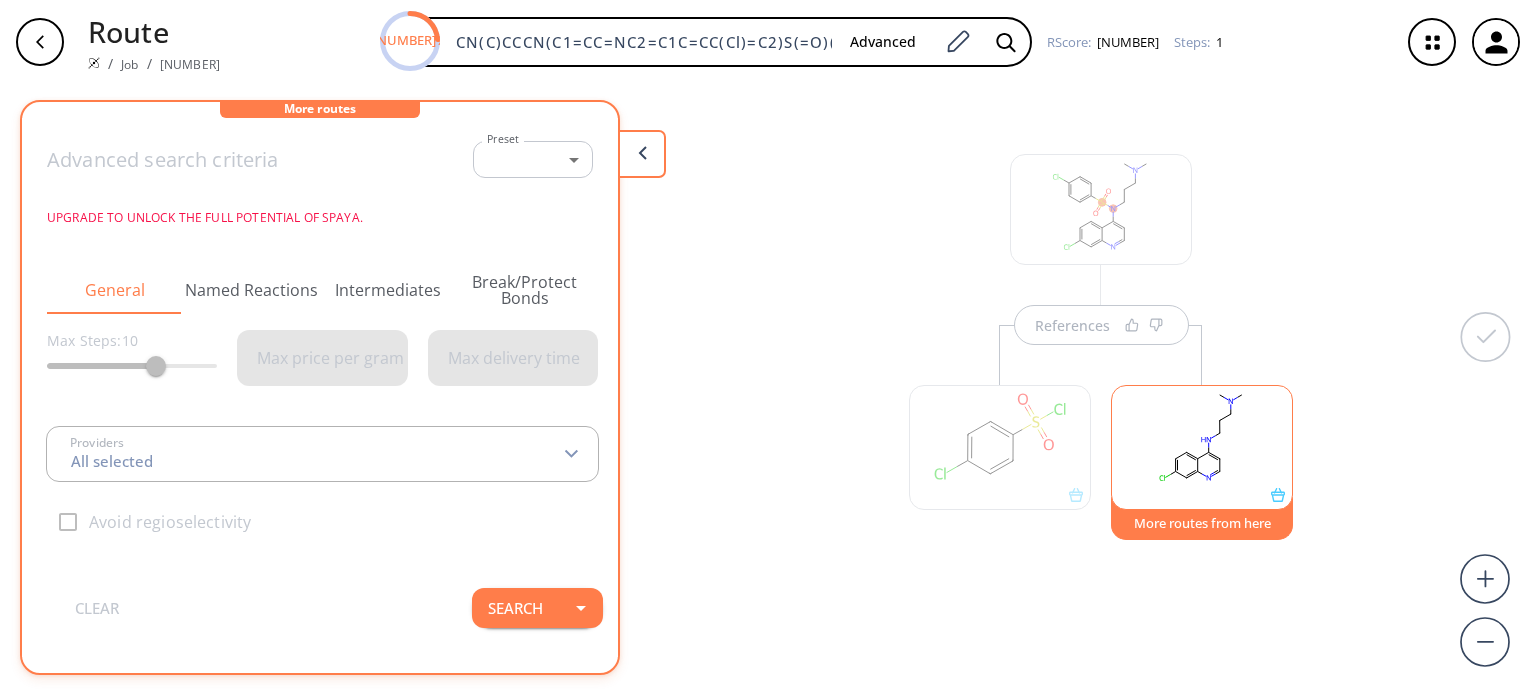 type on "All selected" 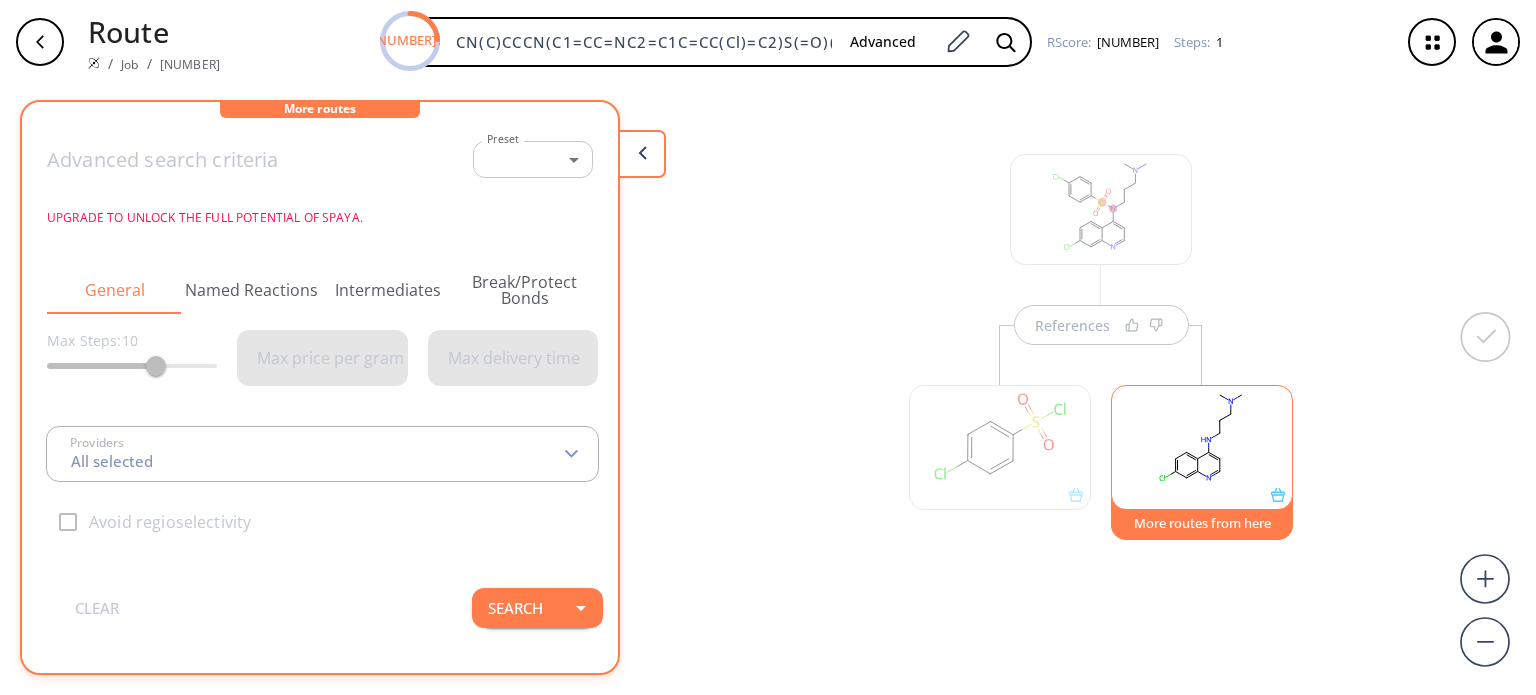 type on "All selected" 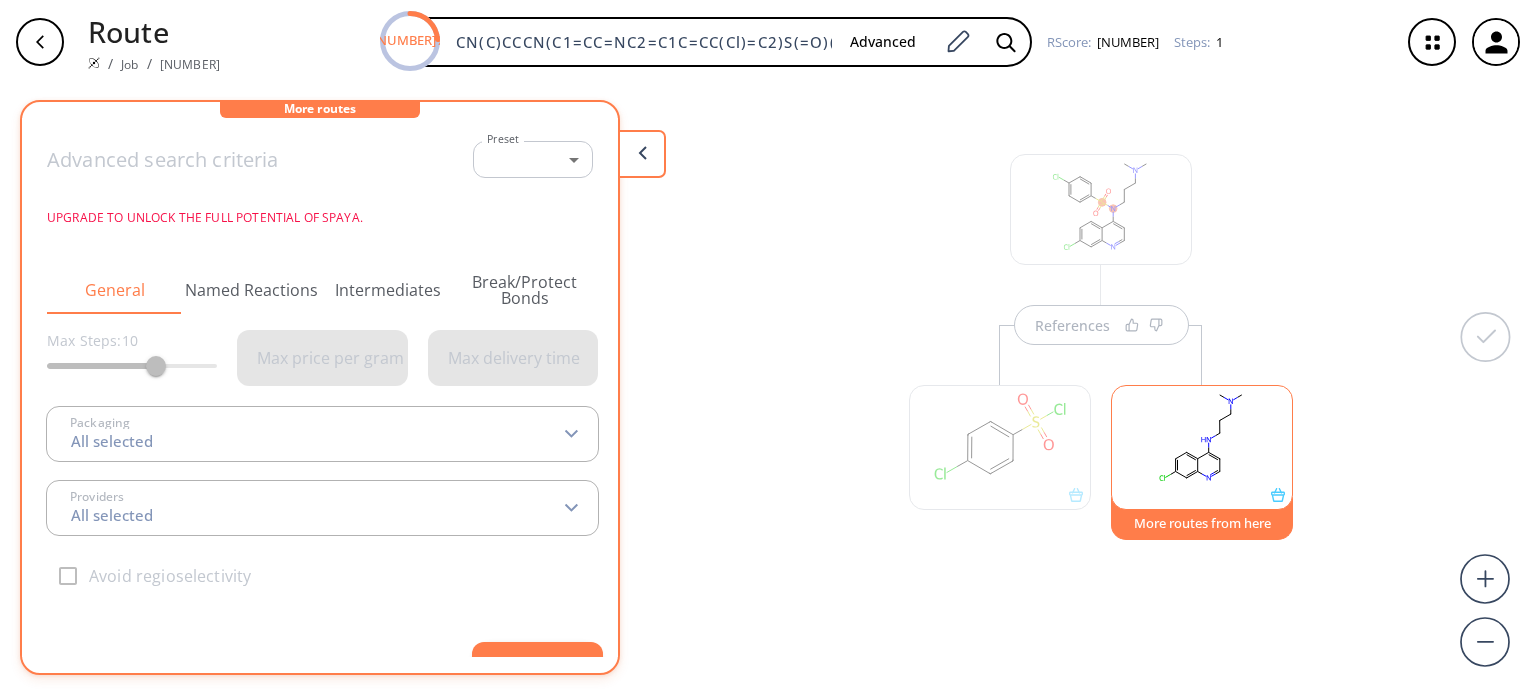 click 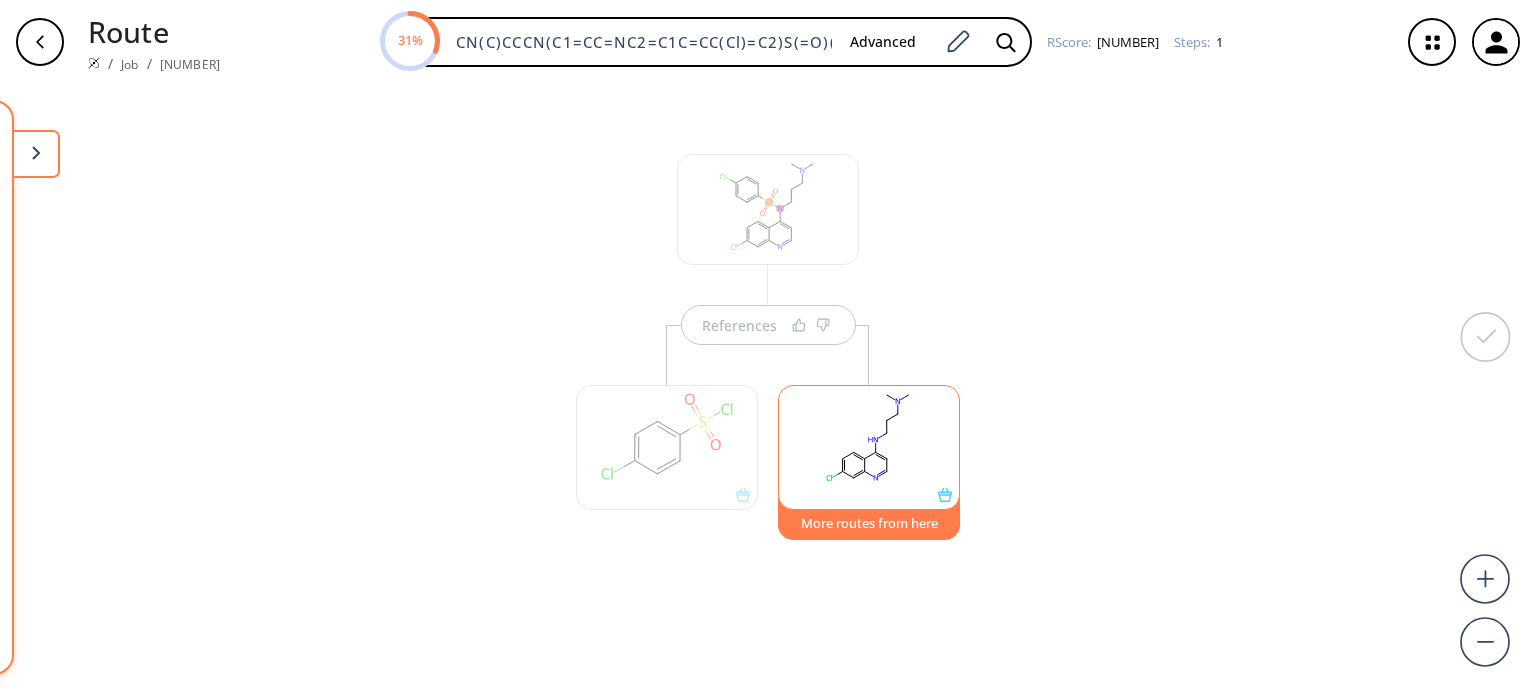 click 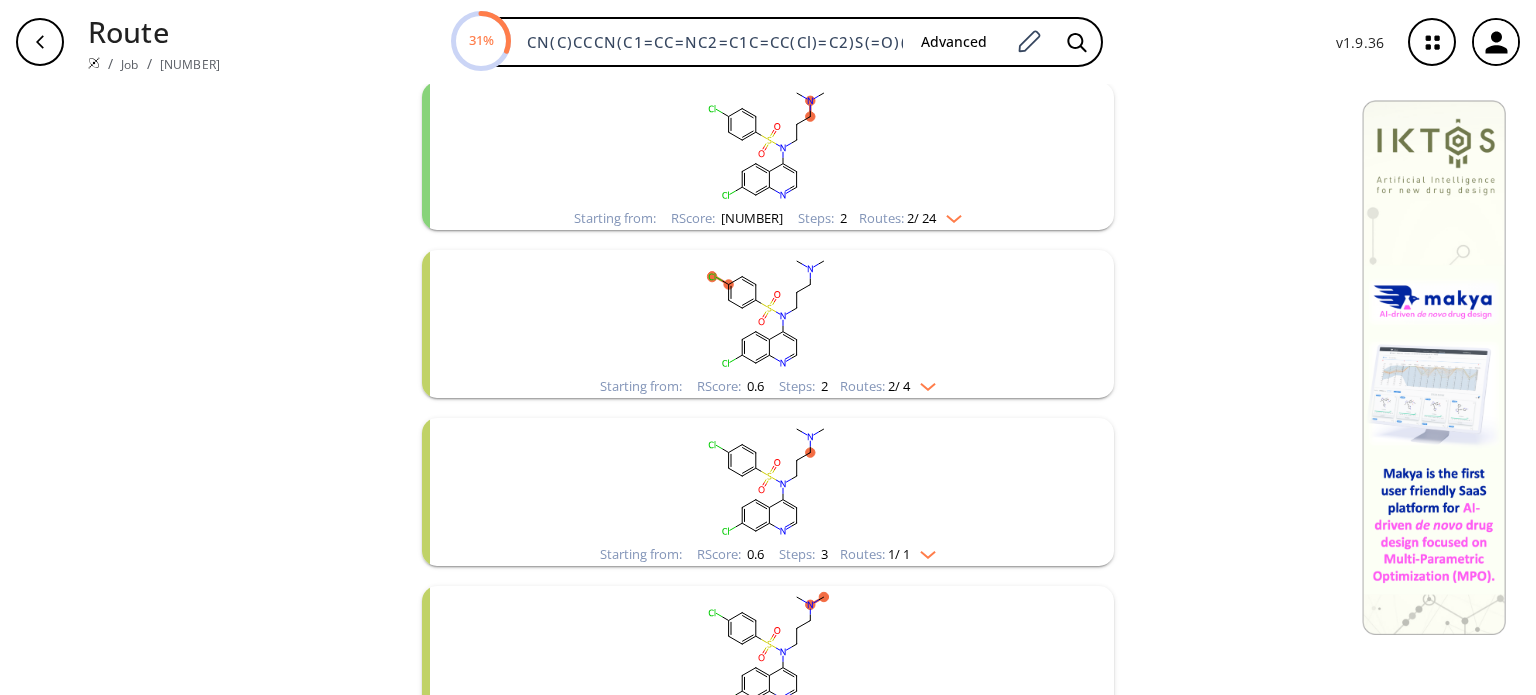 scroll, scrollTop: 600, scrollLeft: 0, axis: vertical 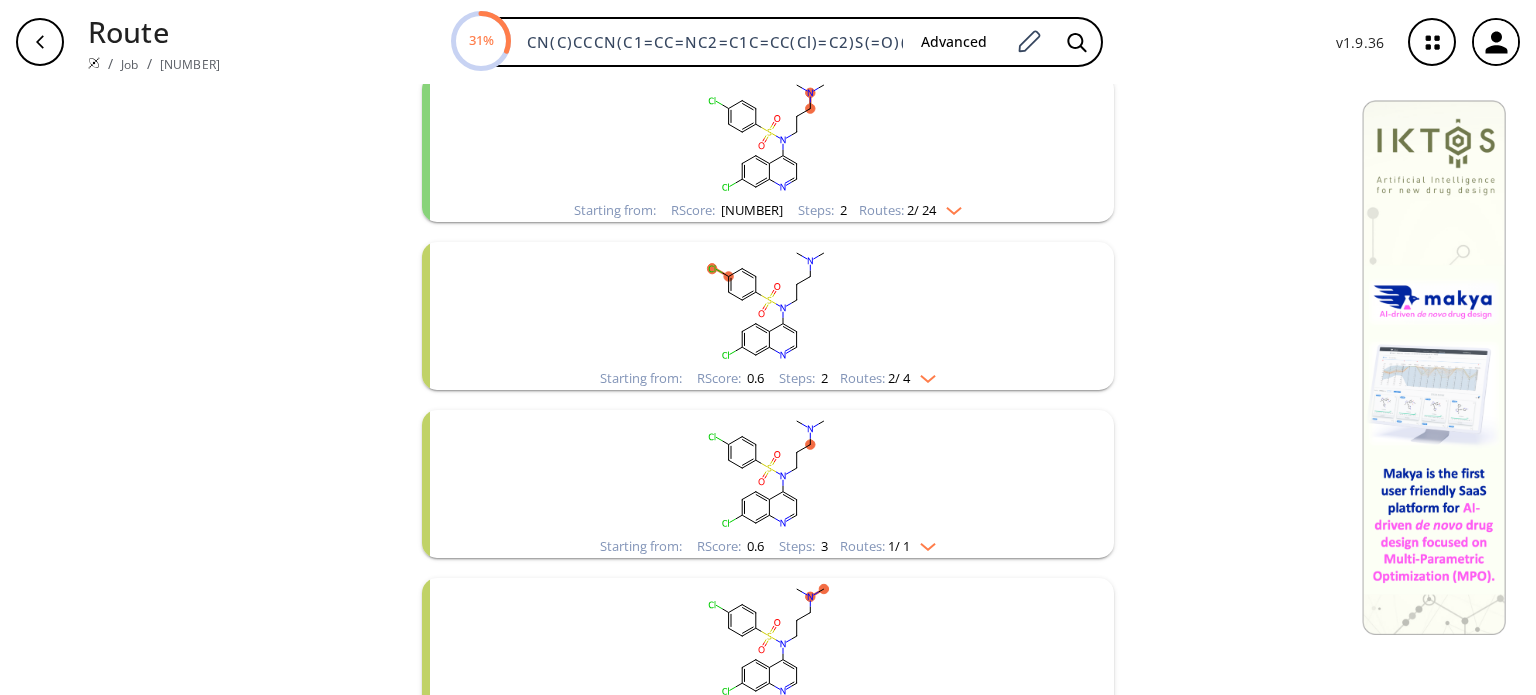 click at bounding box center (923, 375) 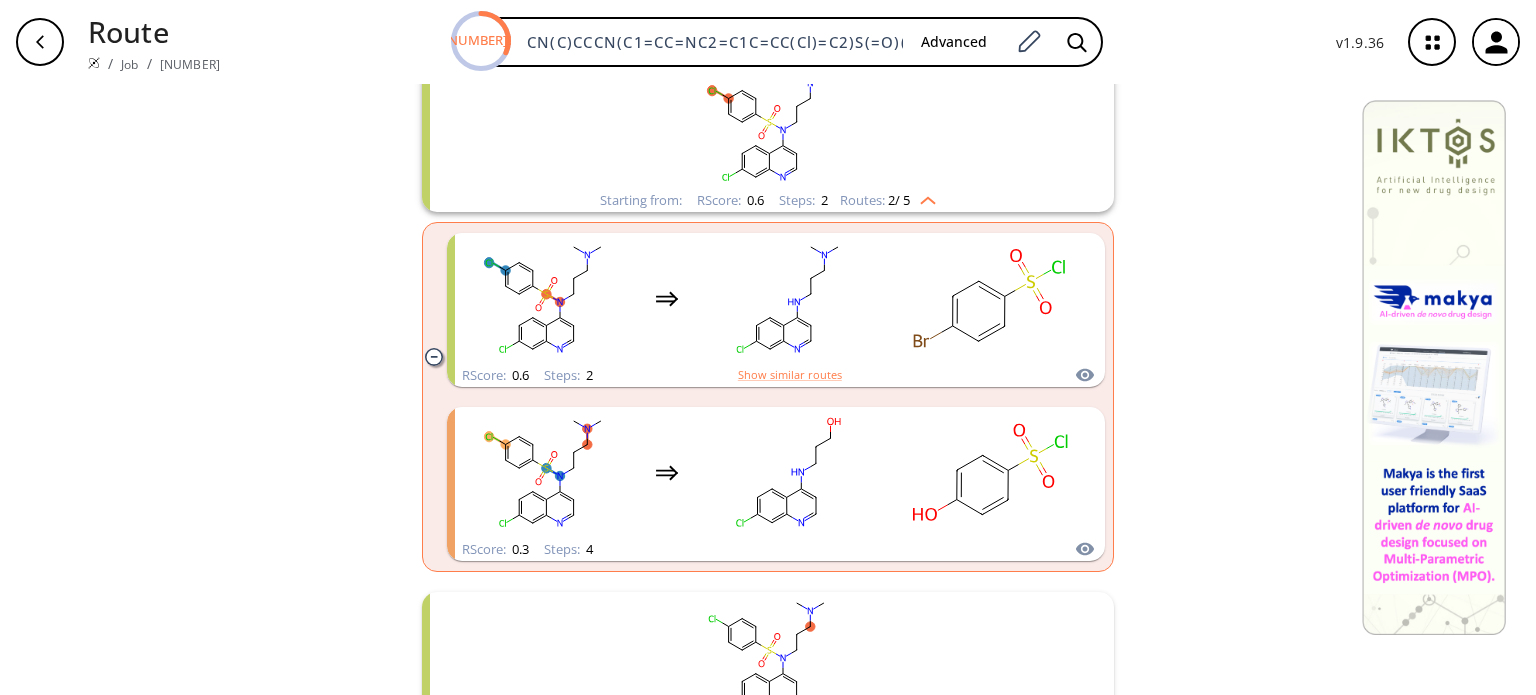 scroll, scrollTop: 800, scrollLeft: 0, axis: vertical 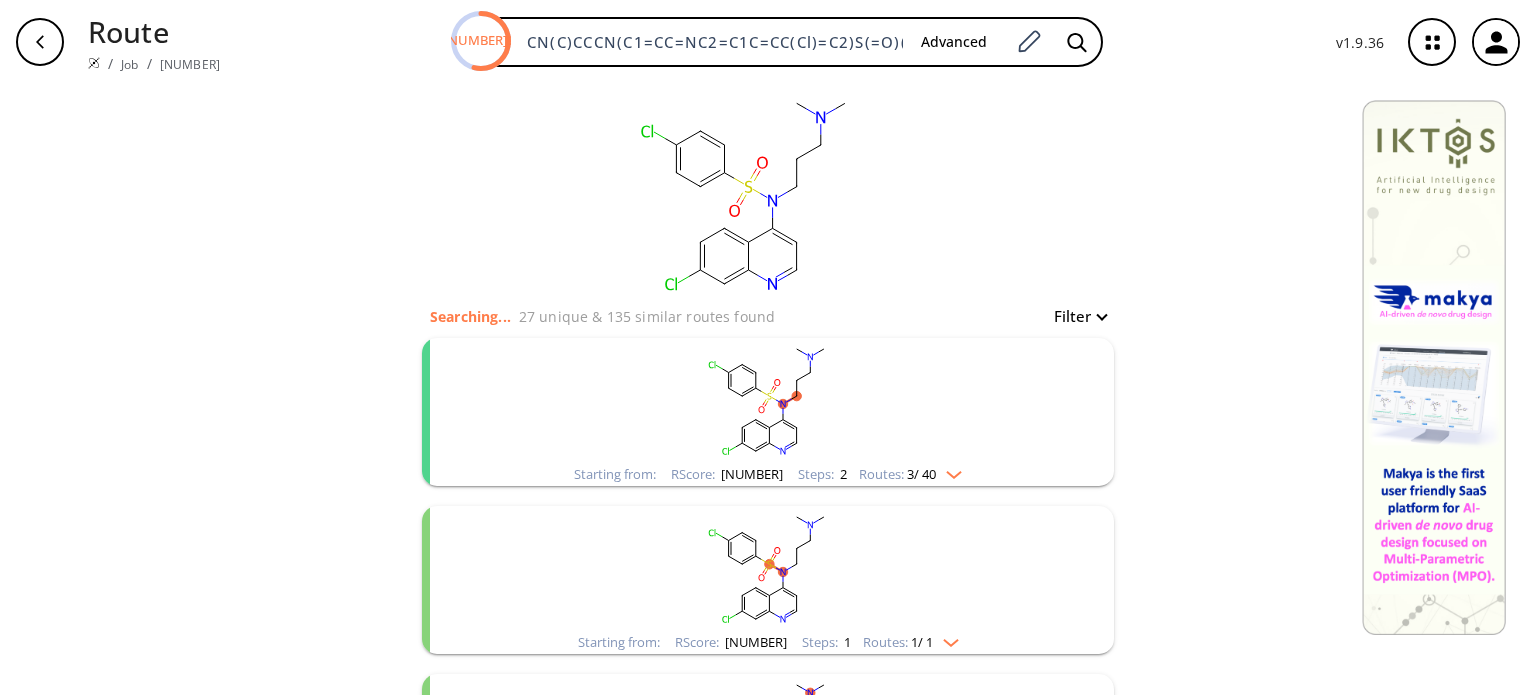click 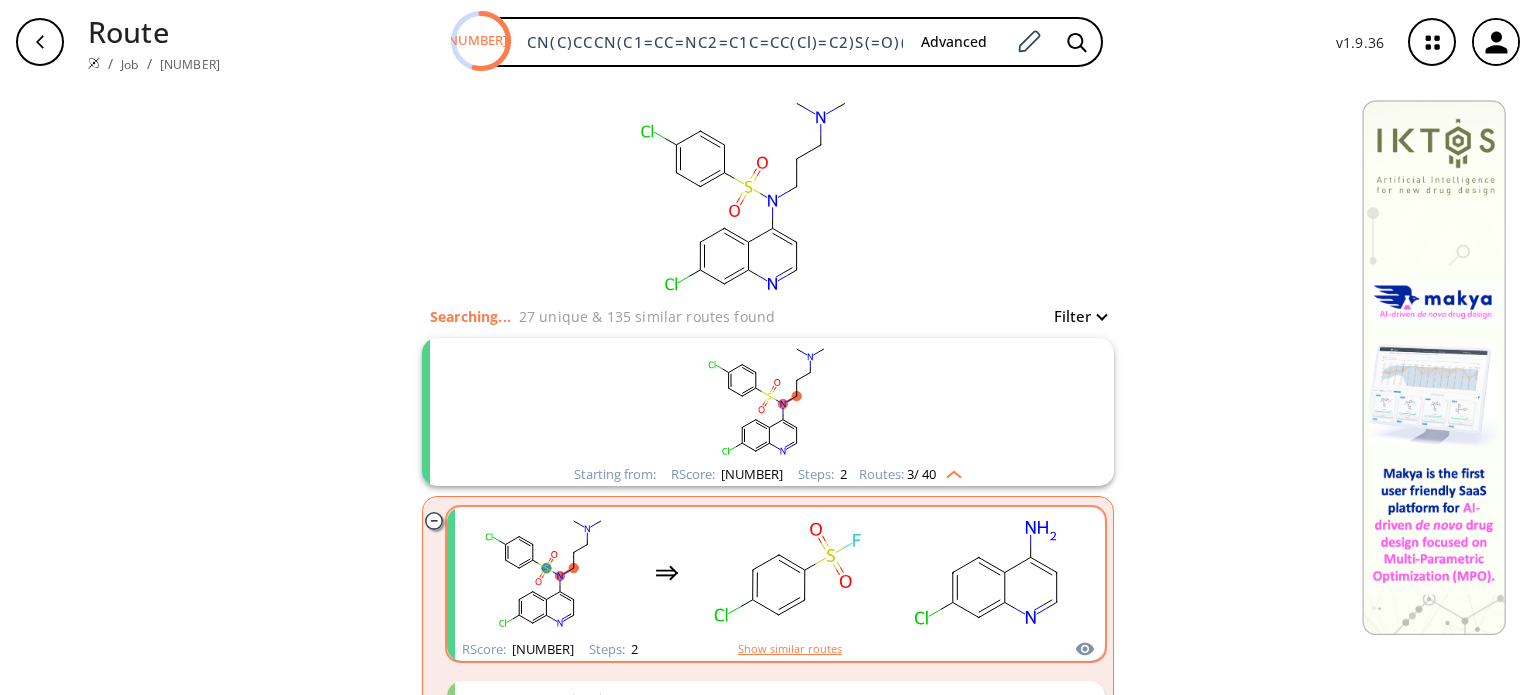 click on "Show similar routes" at bounding box center [790, 649] 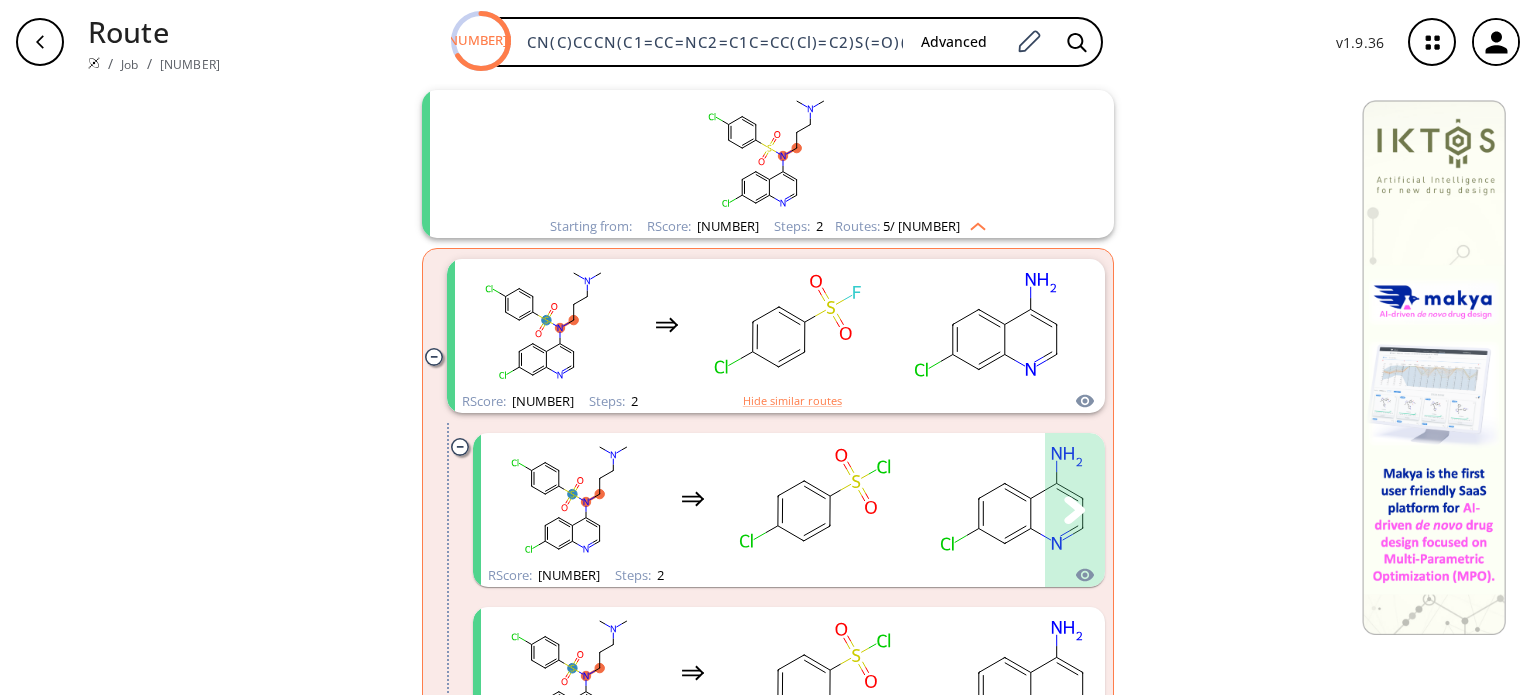 scroll, scrollTop: 200, scrollLeft: 0, axis: vertical 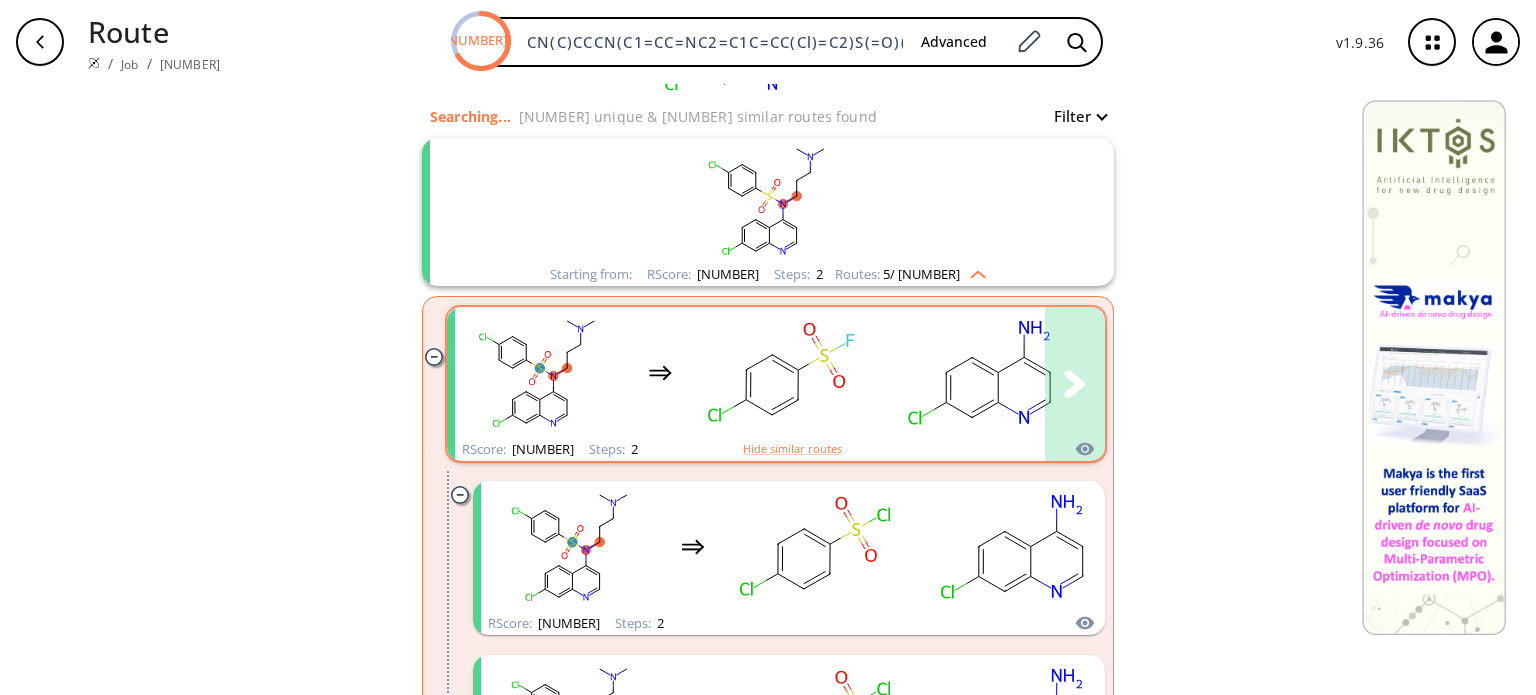 click 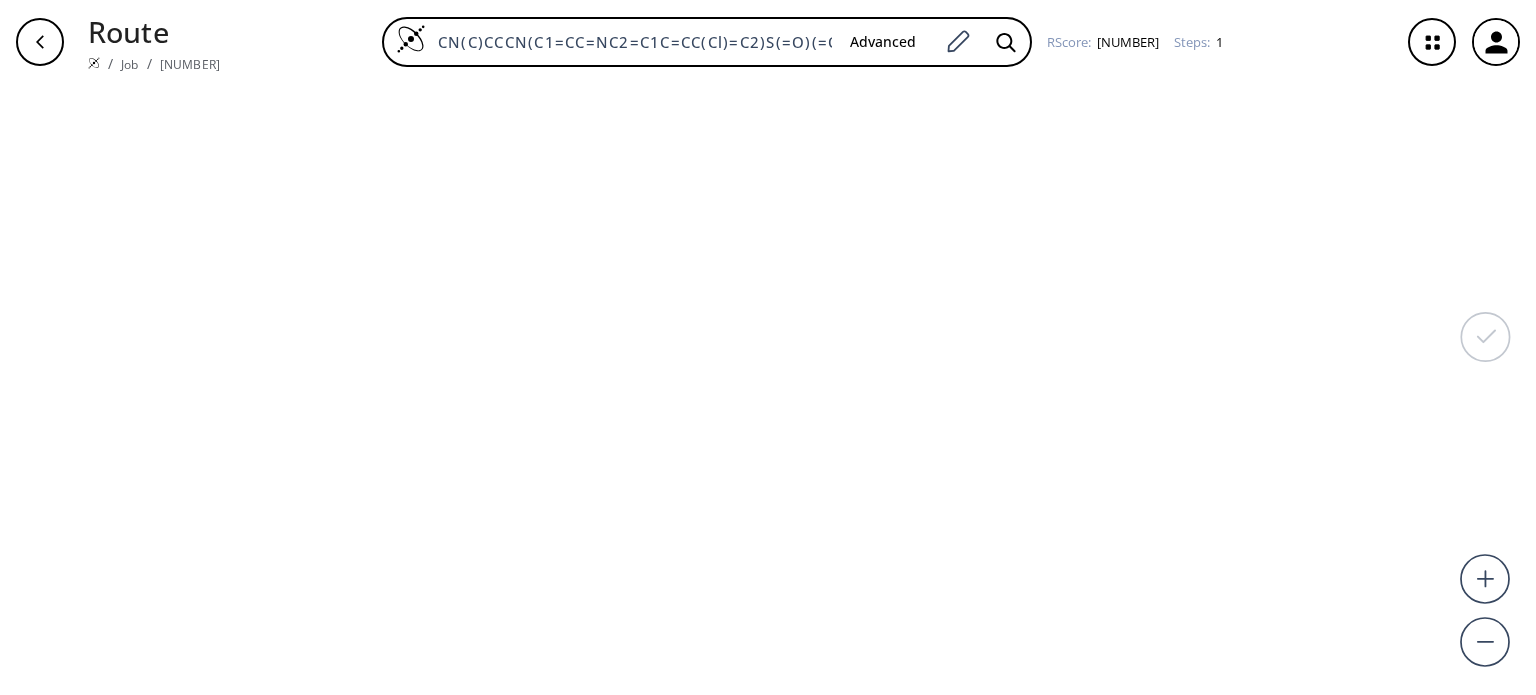 scroll, scrollTop: 0, scrollLeft: 0, axis: both 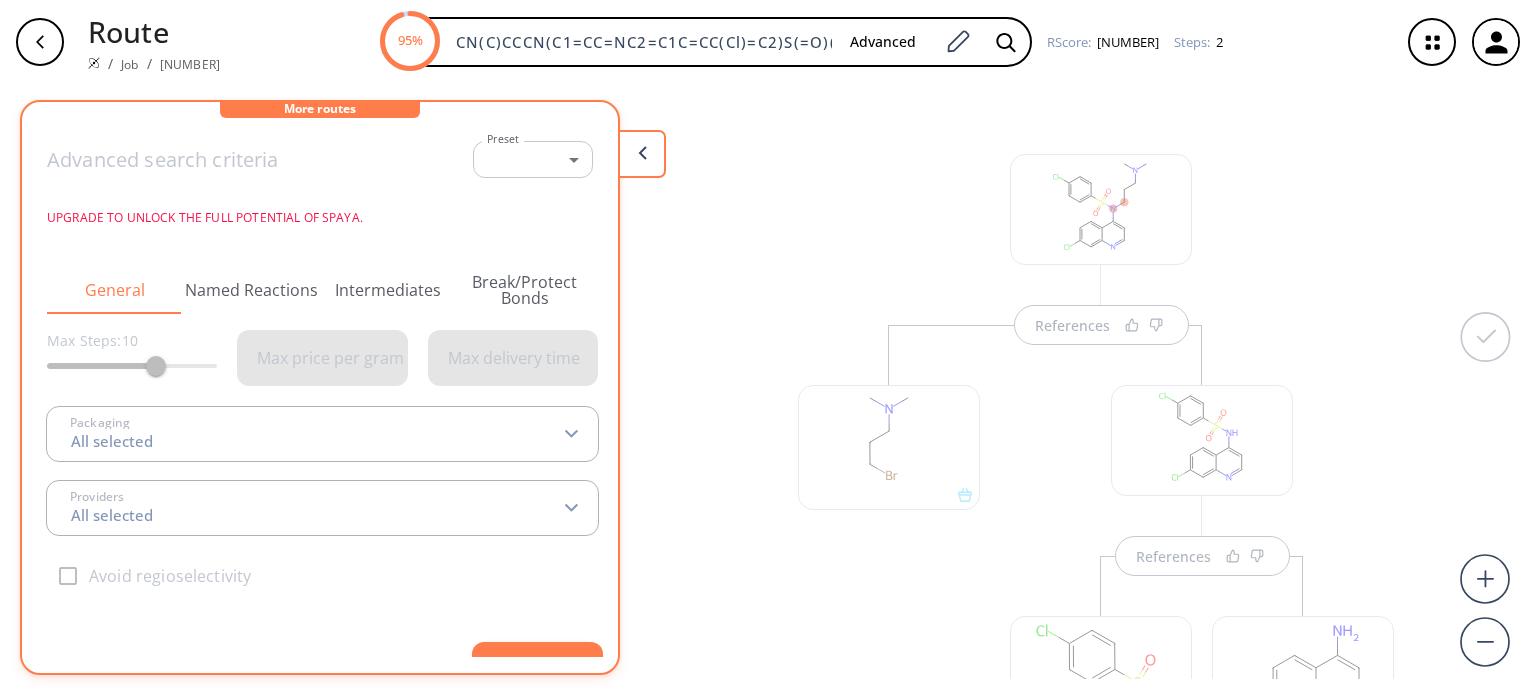 click at bounding box center [642, 154] 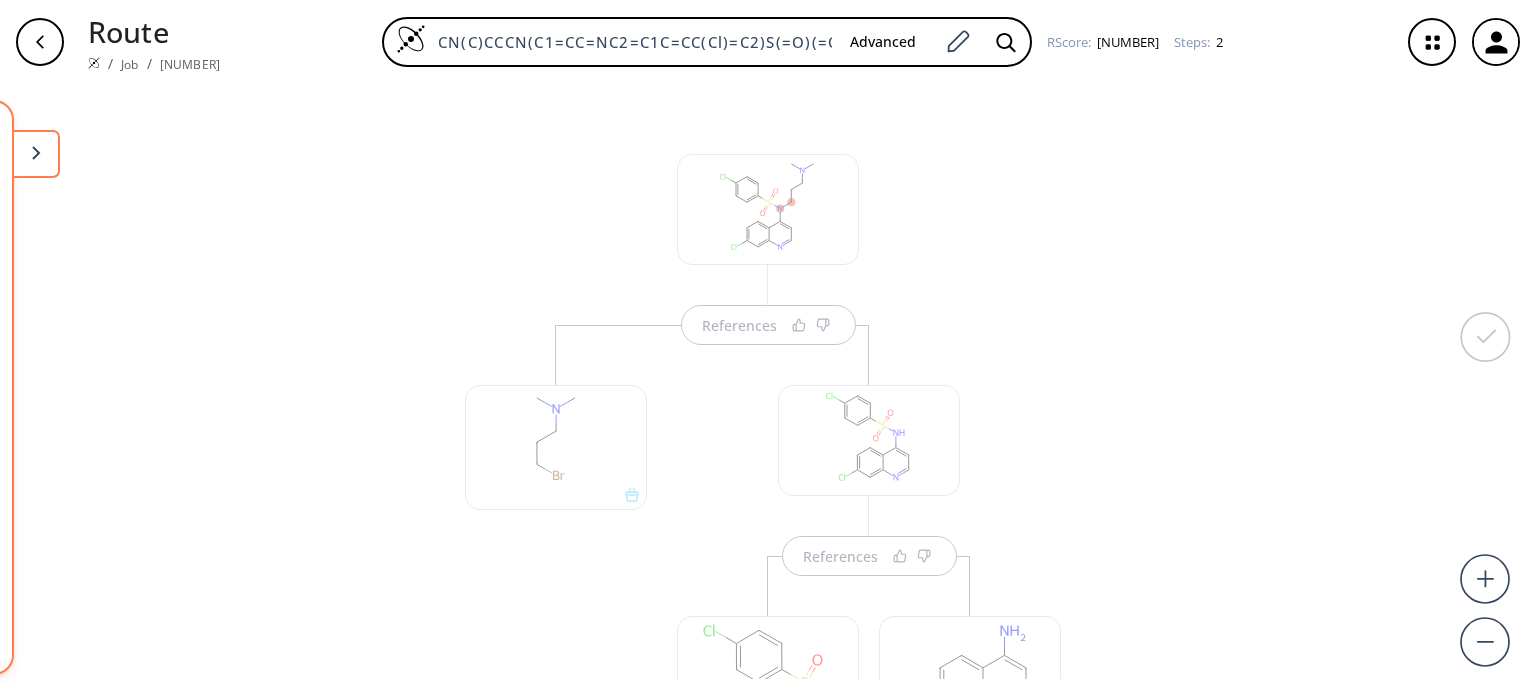click at bounding box center (768, 209) 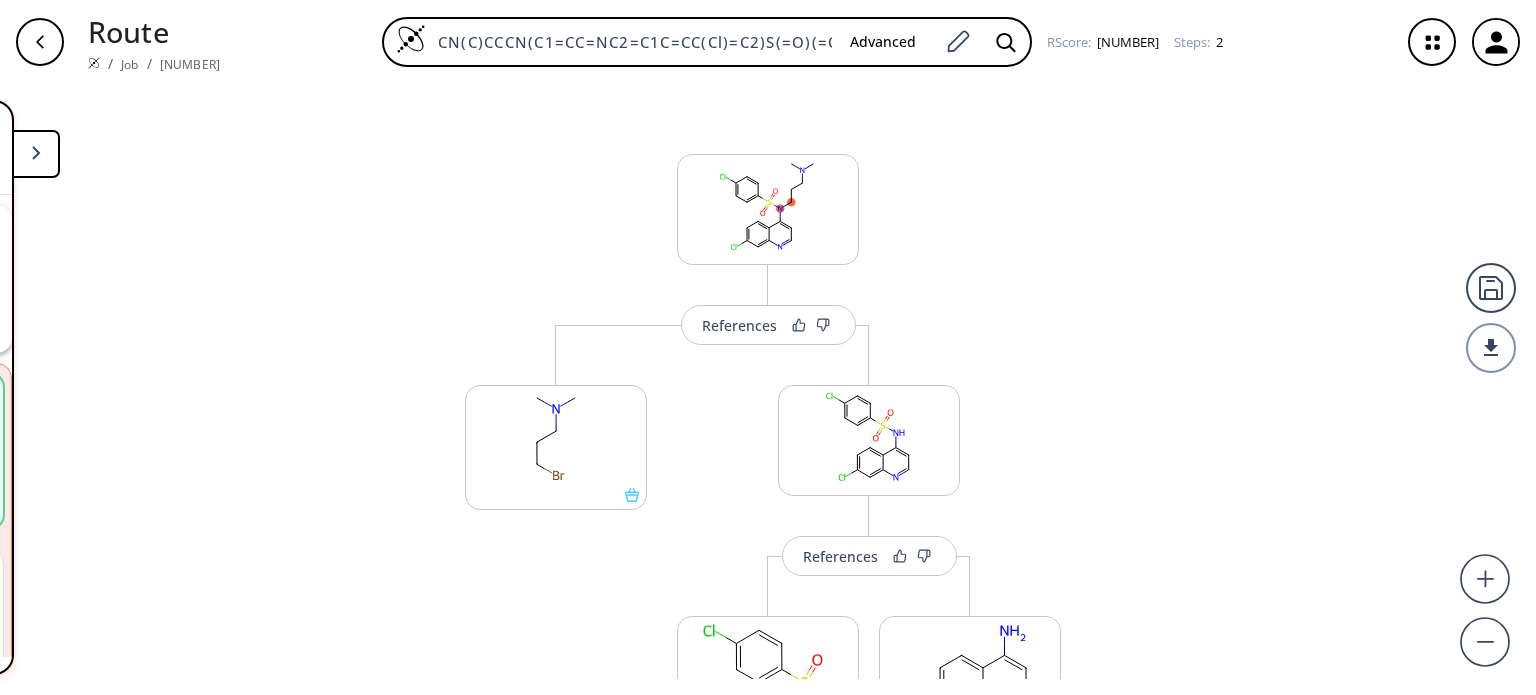 scroll, scrollTop: 44, scrollLeft: 0, axis: vertical 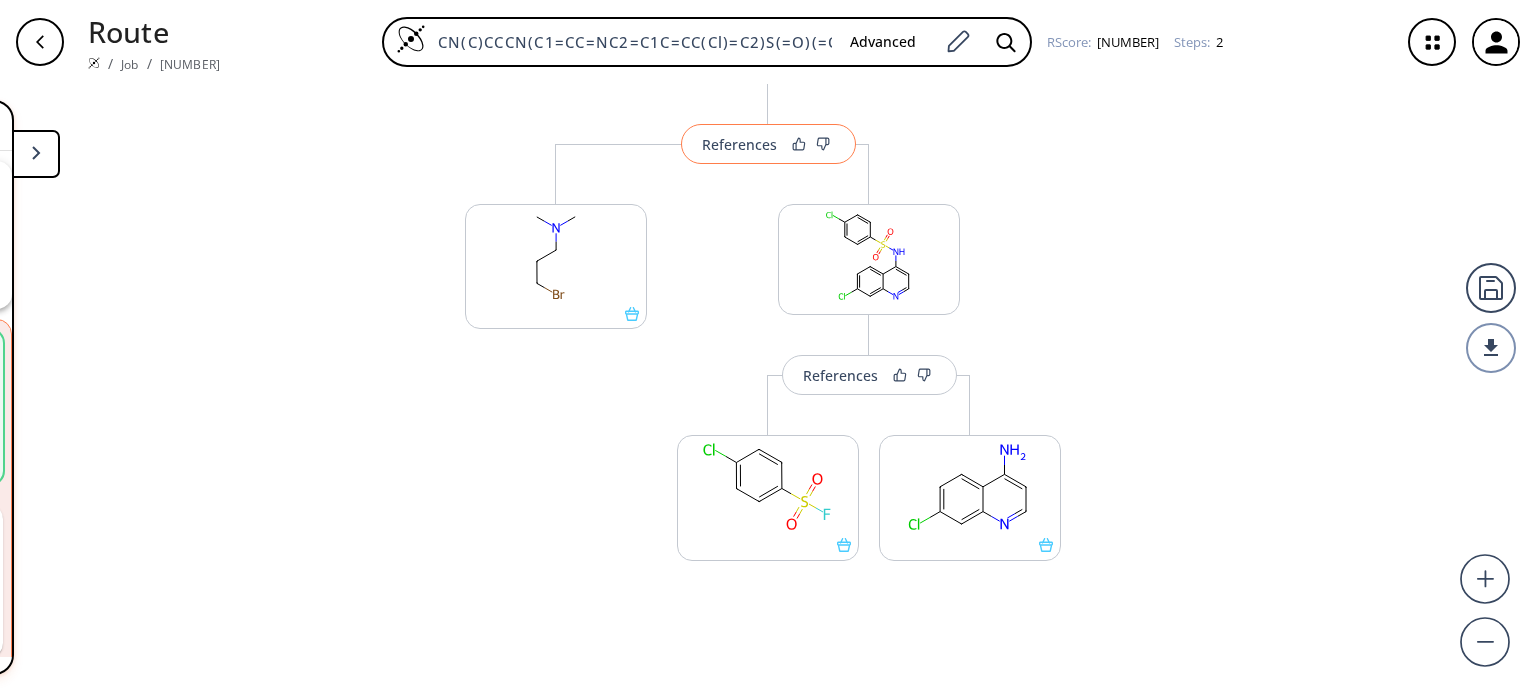 click on "References" at bounding box center (739, 144) 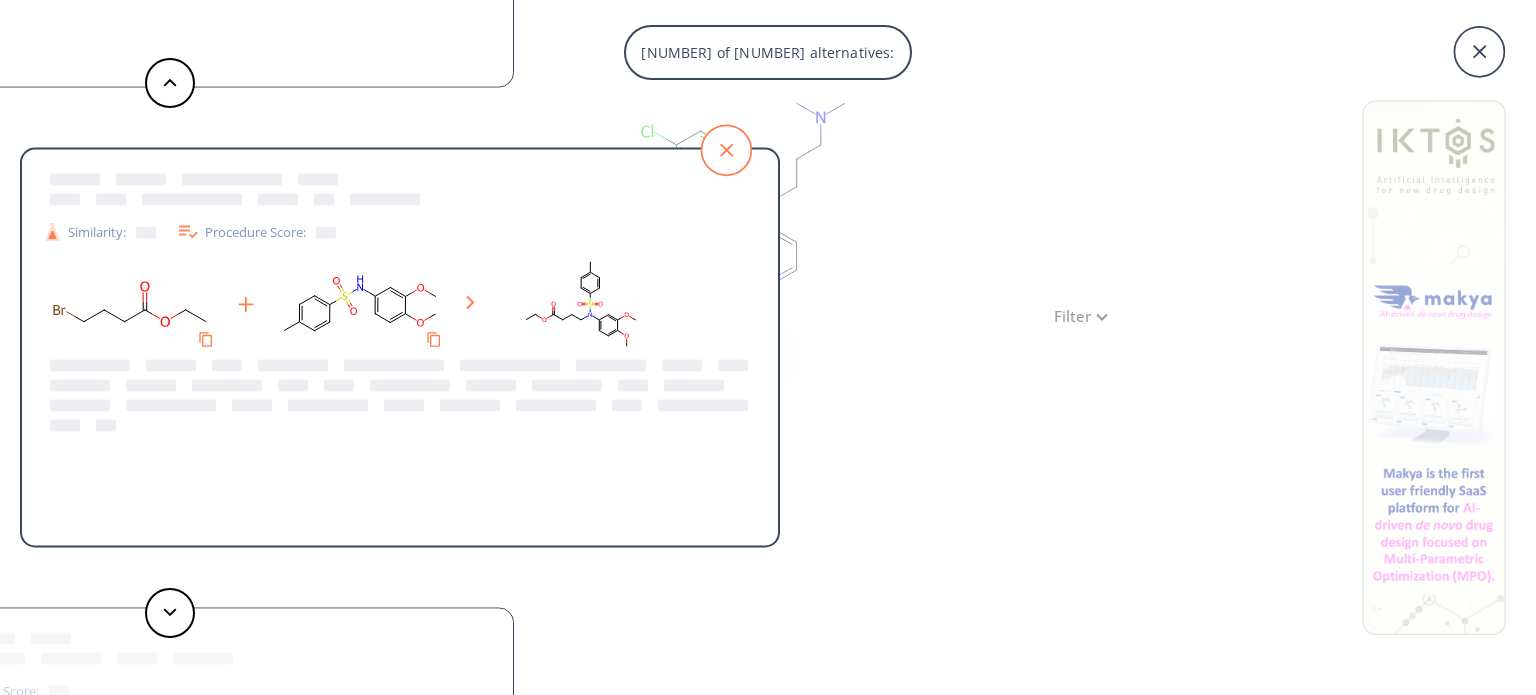 click 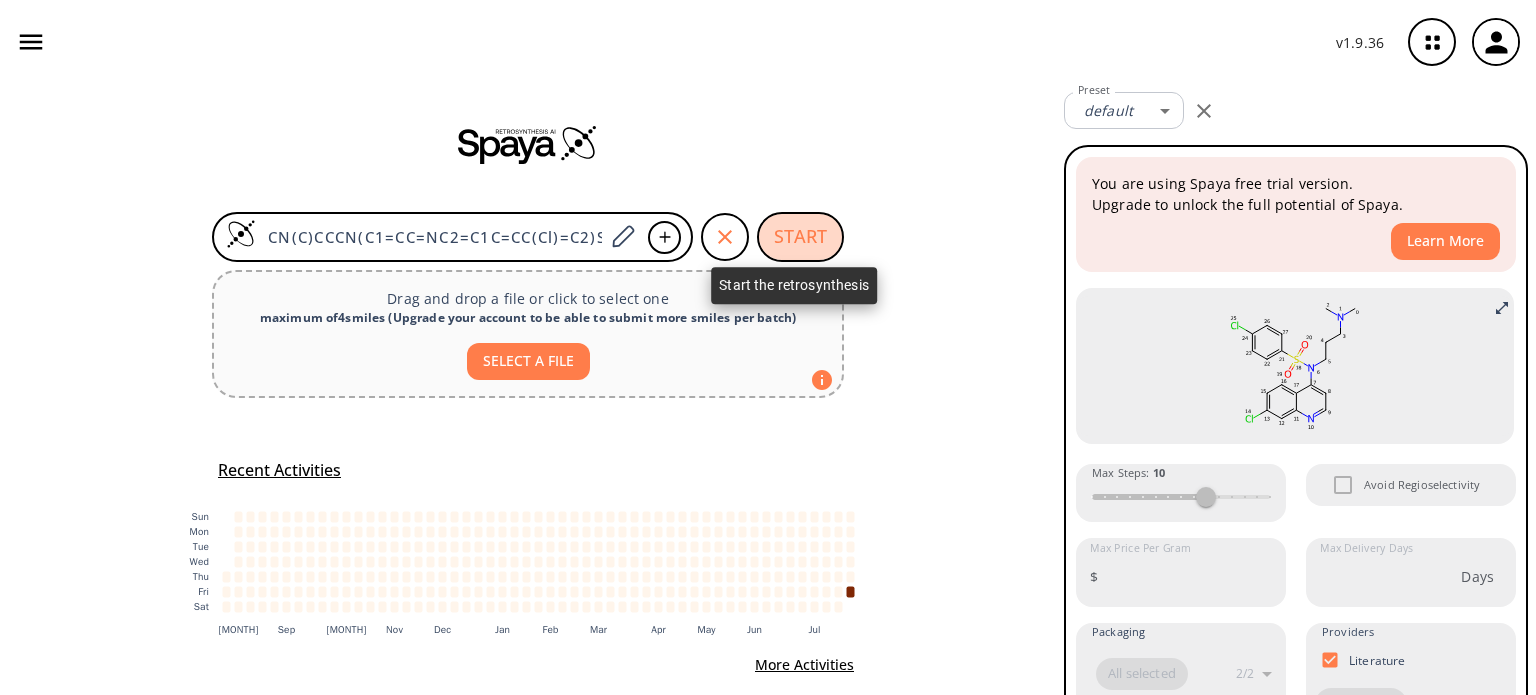 click on "START" at bounding box center [800, 237] 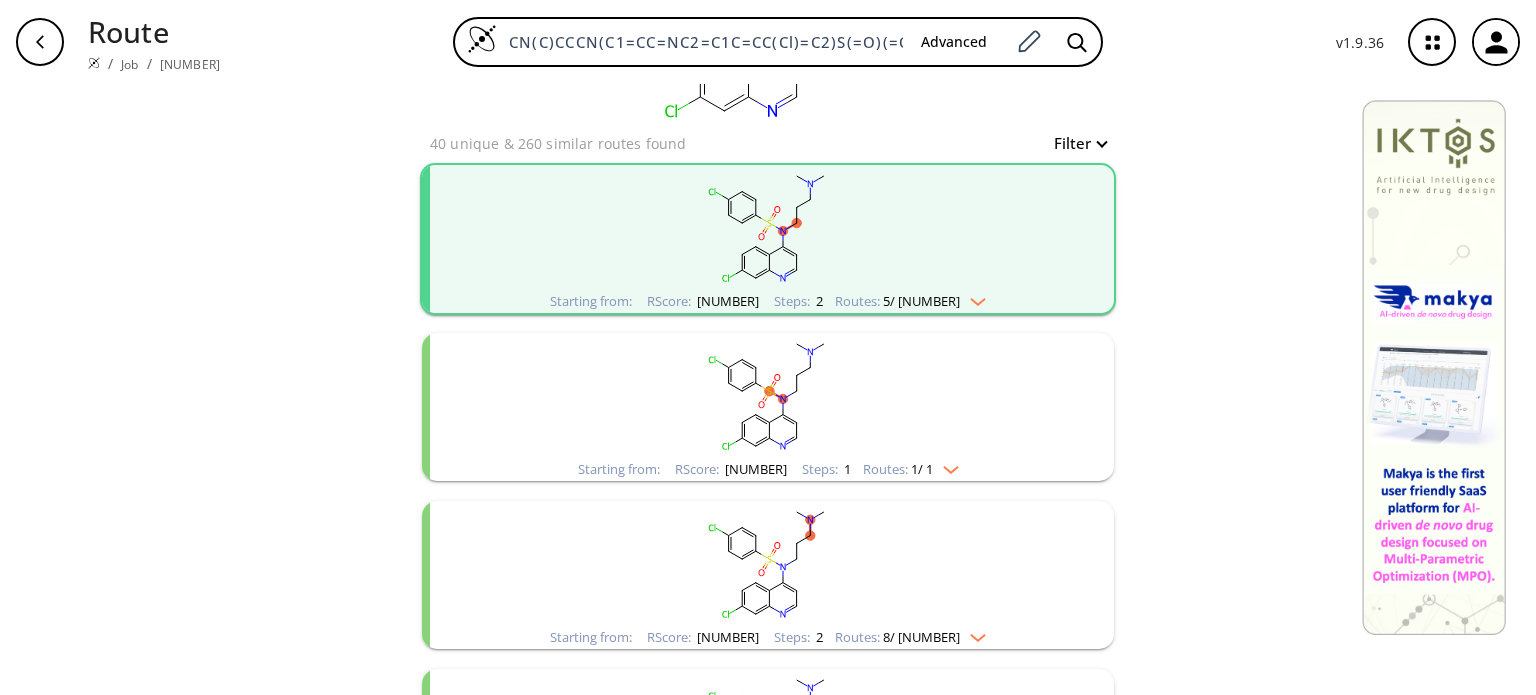 scroll, scrollTop: 0, scrollLeft: 0, axis: both 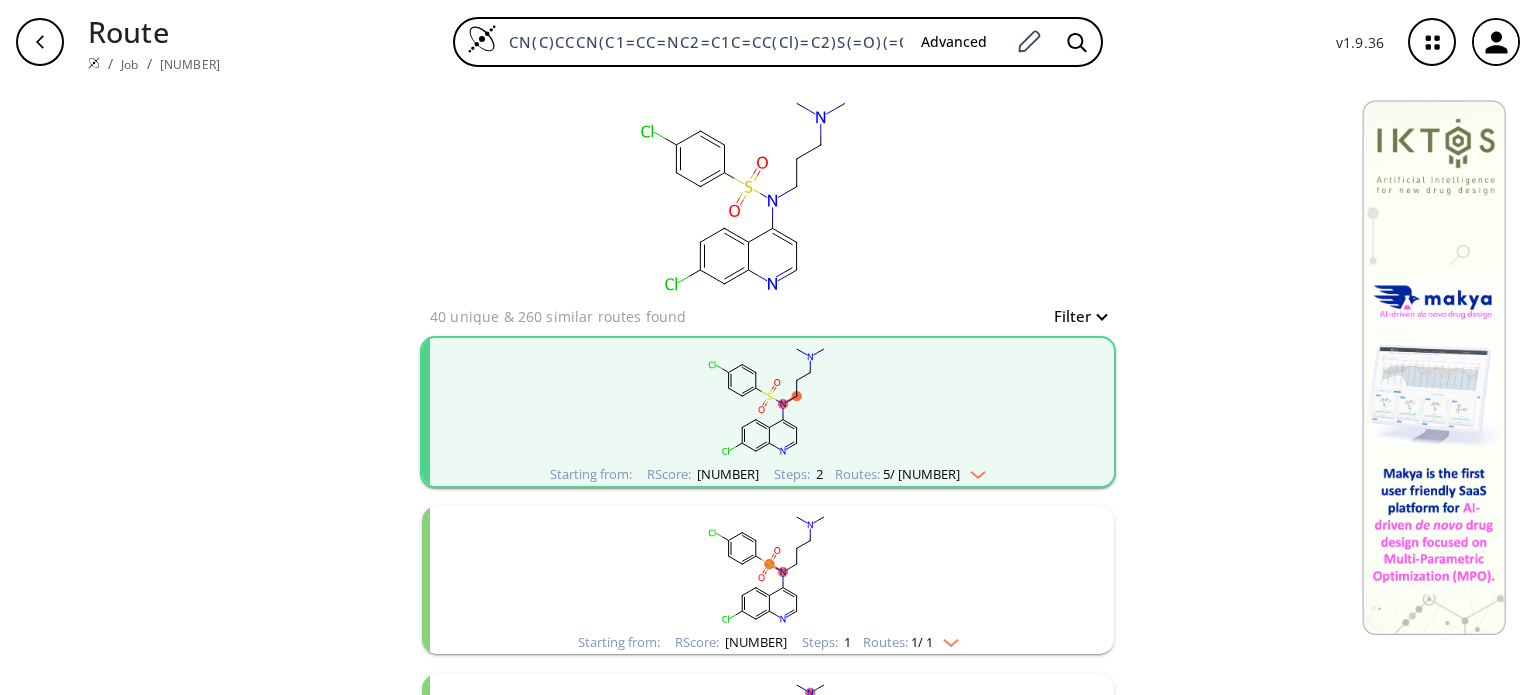 click 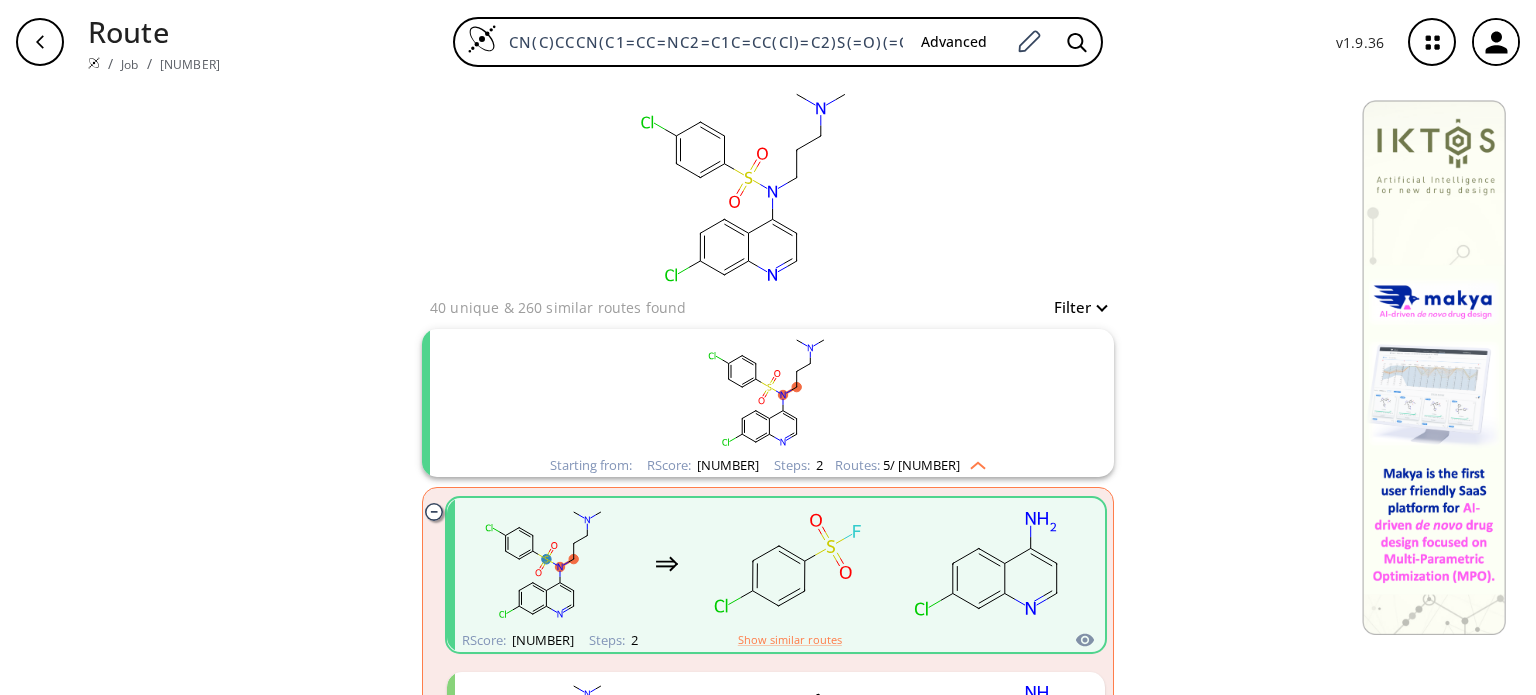 scroll, scrollTop: 0, scrollLeft: 0, axis: both 